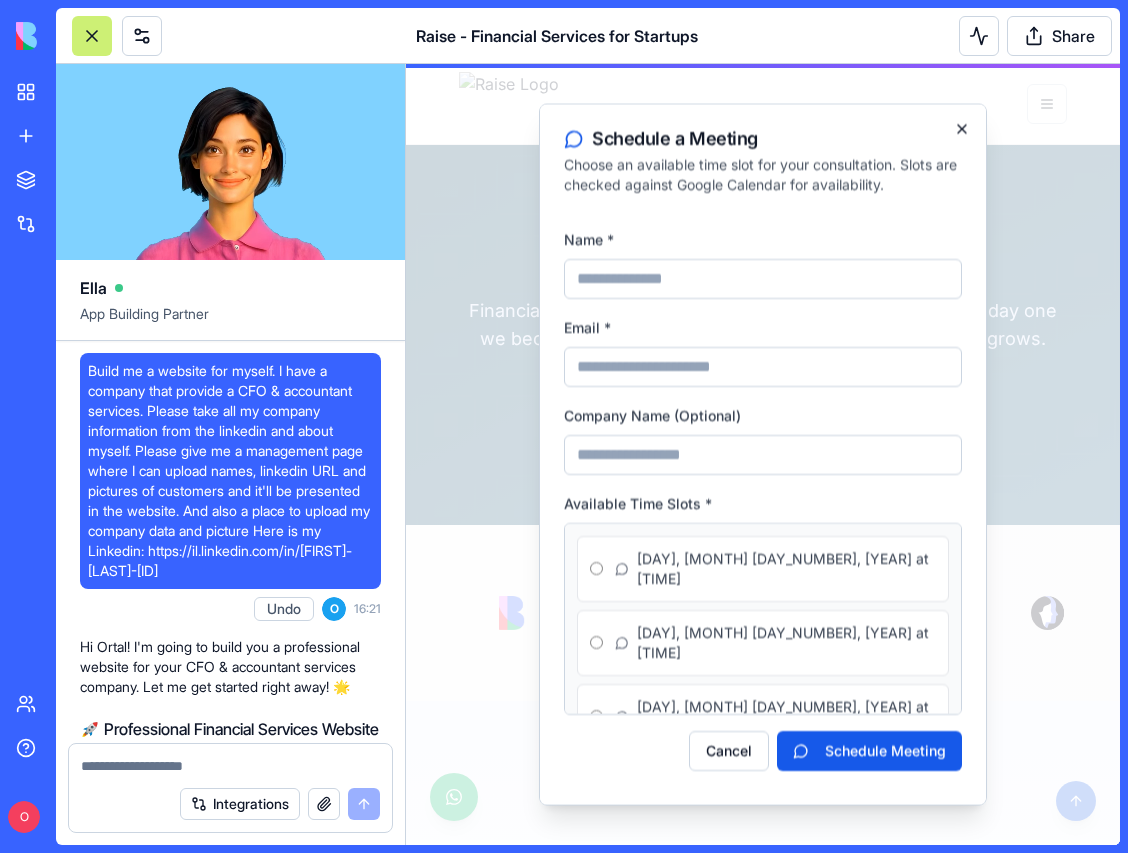 scroll, scrollTop: 4002, scrollLeft: 0, axis: vertical 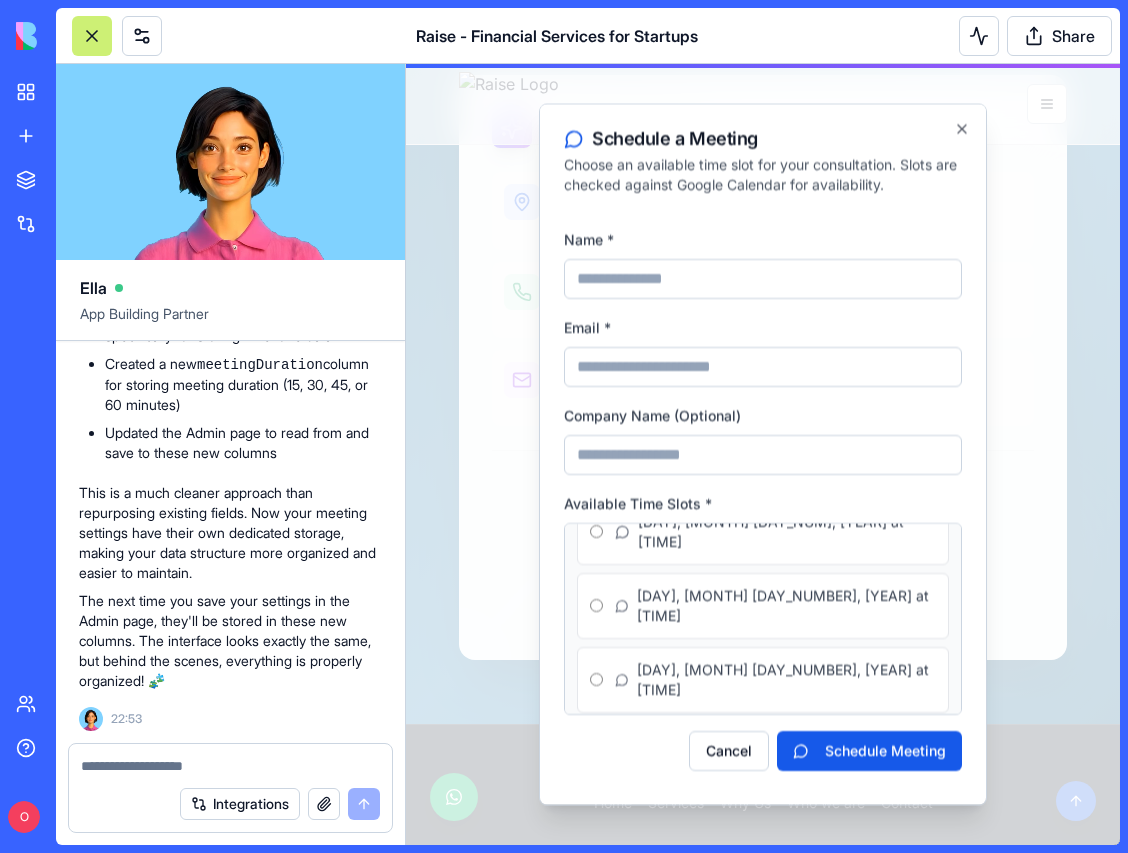 click at bounding box center [763, 454] 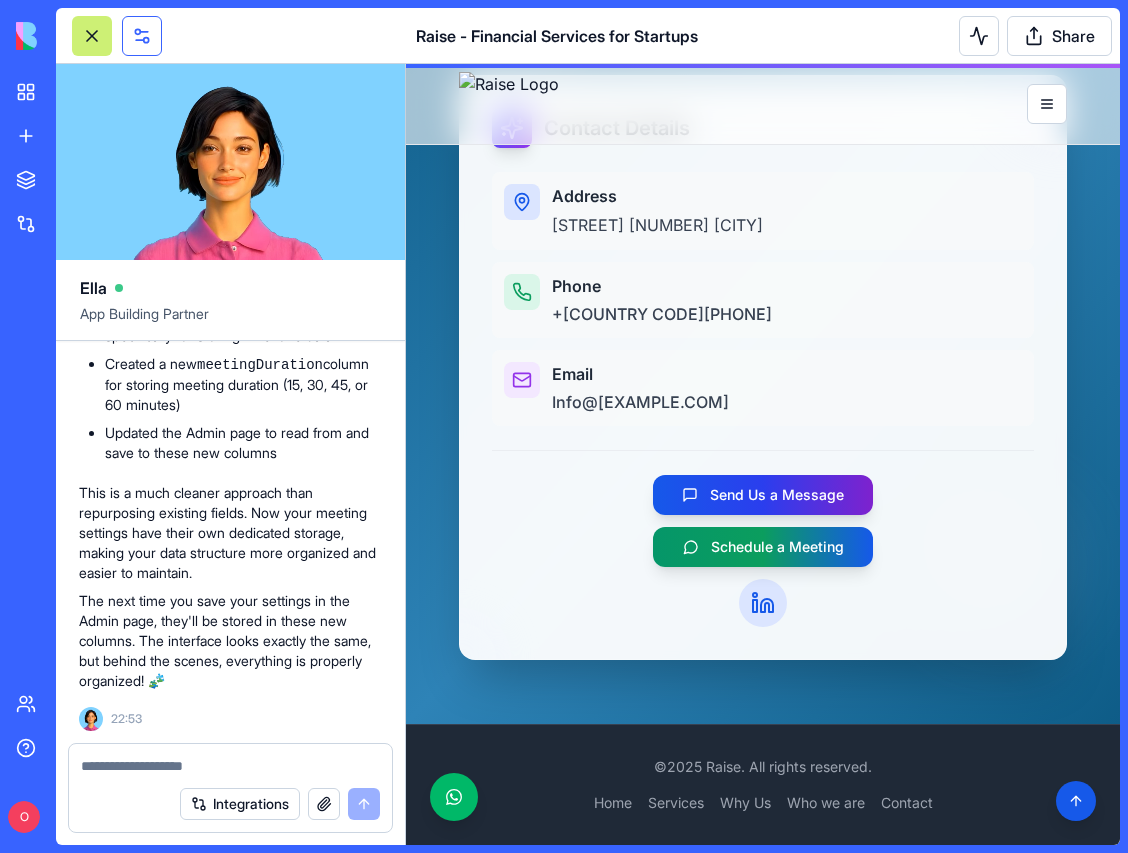 click at bounding box center [142, 36] 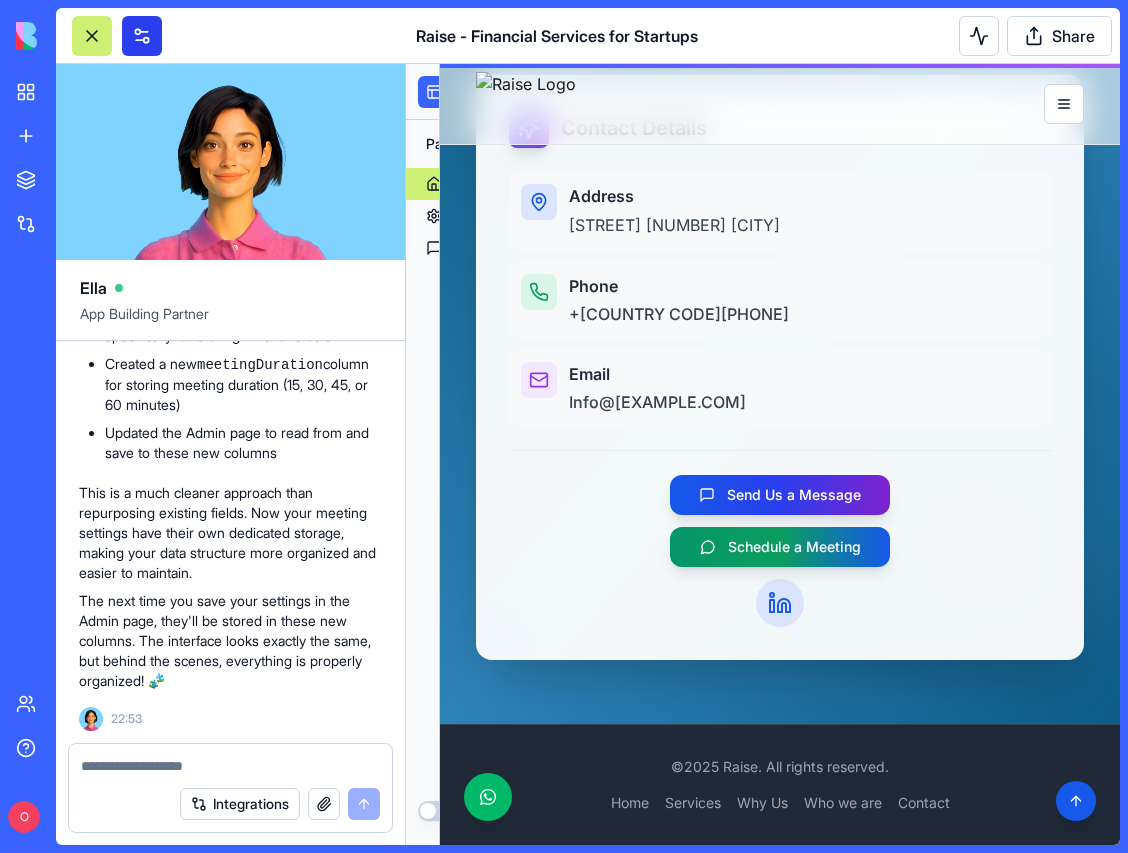 scroll, scrollTop: 4138, scrollLeft: 0, axis: vertical 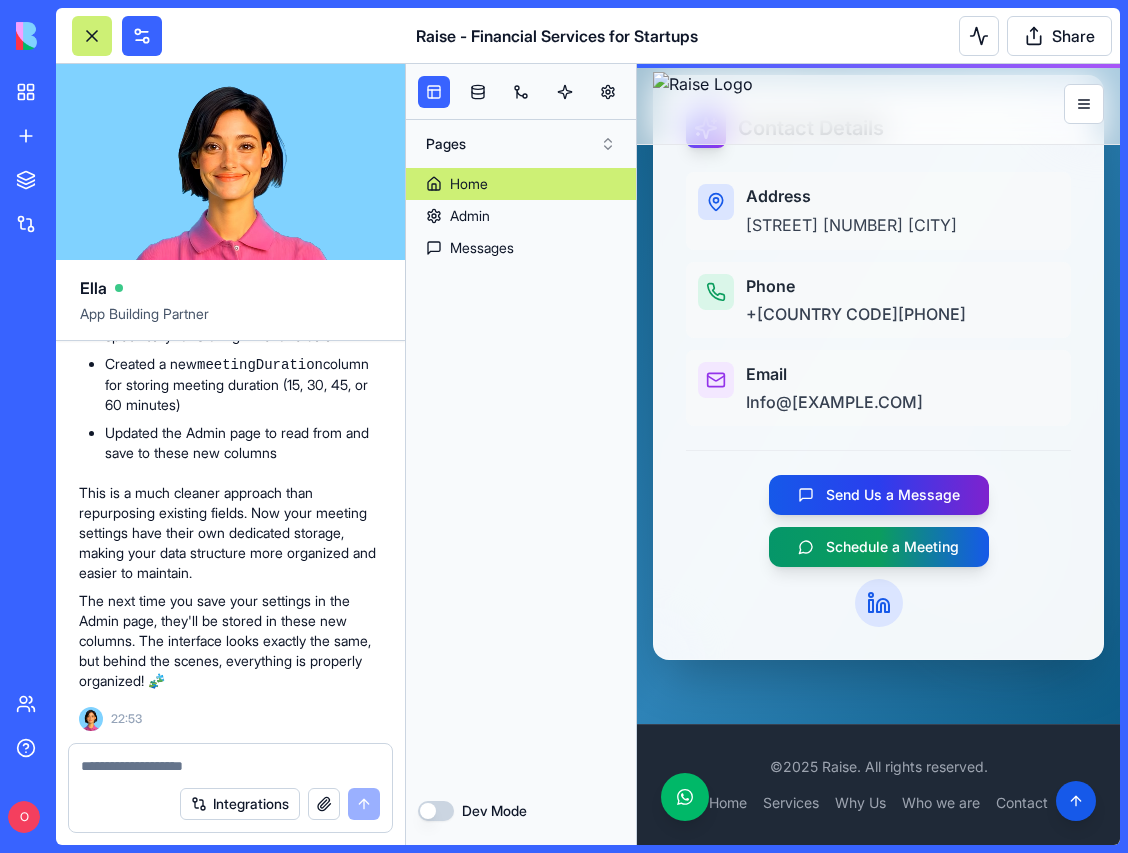 click on "Dev Mode" at bounding box center [436, 811] 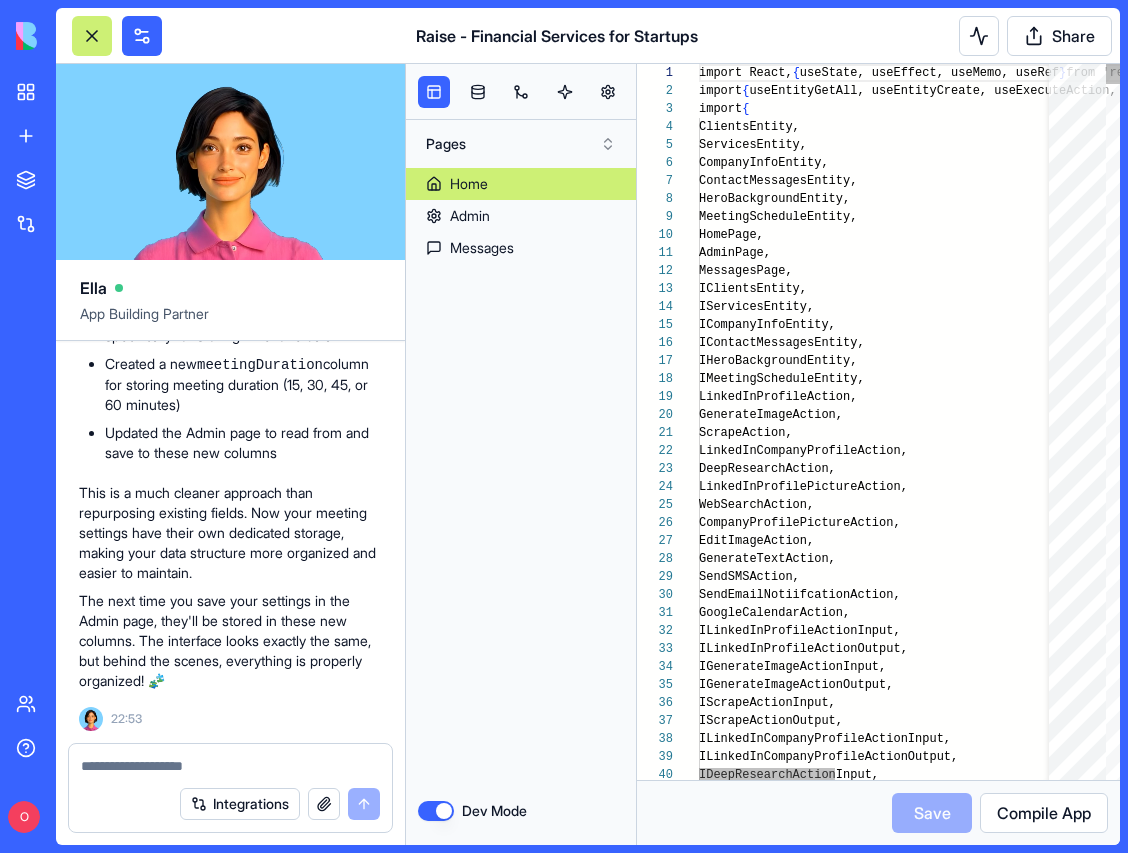 scroll, scrollTop: 180, scrollLeft: 0, axis: vertical 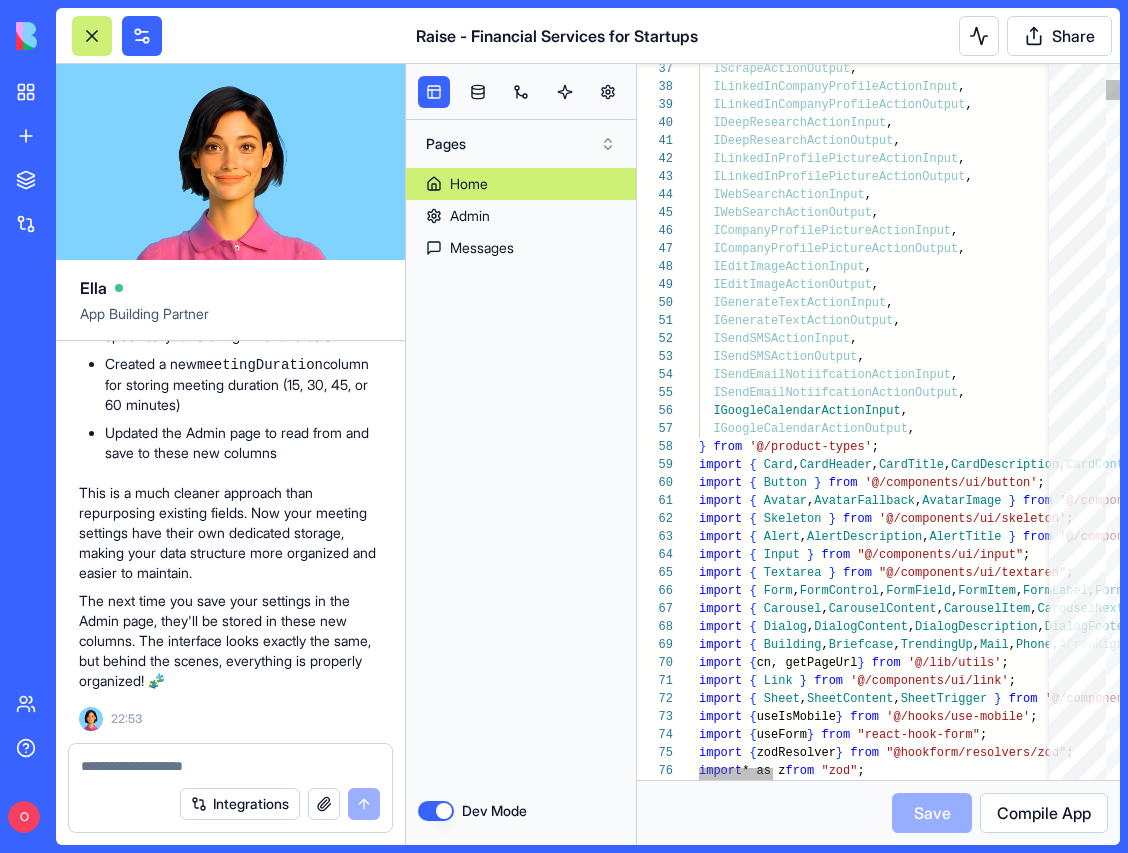 type on "on" 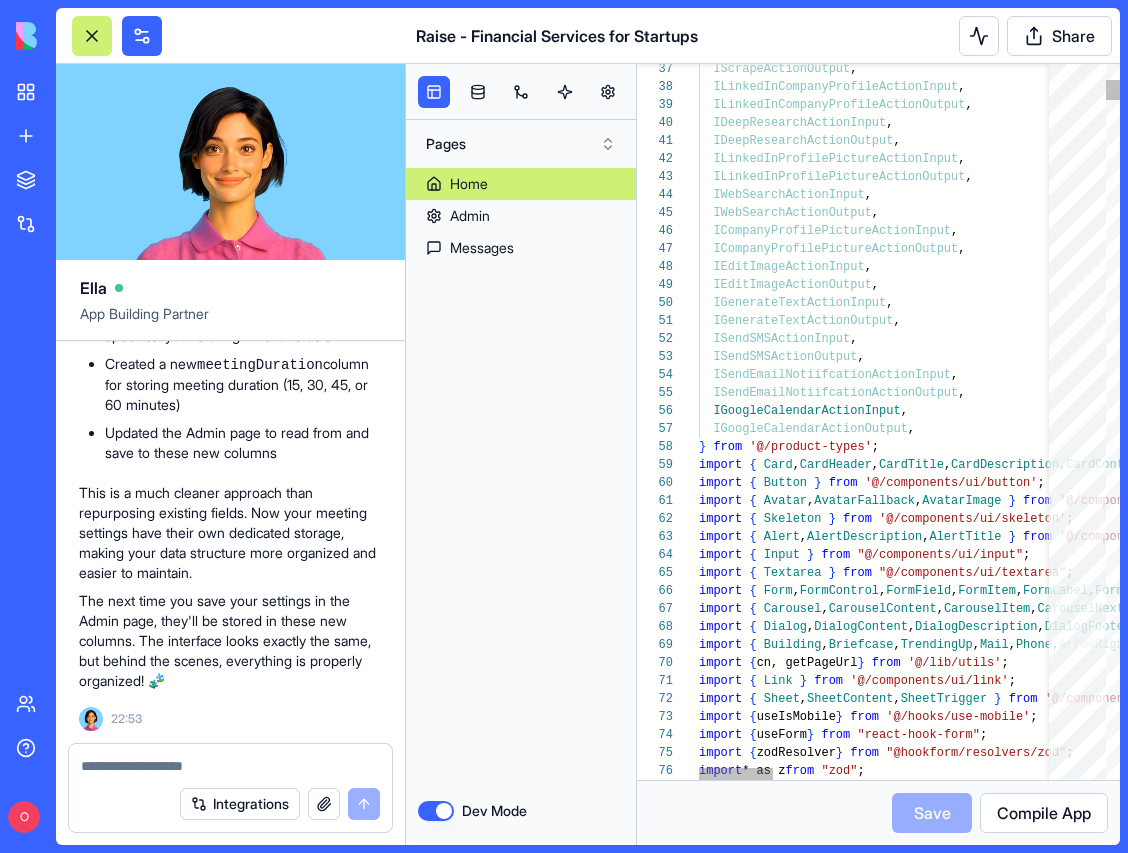 click on "IScrapeActionOutput ,    ILinkedInCompanyProfileActionInput ,    ILinkedInCompanyProfileActionOutput ,    IDeepResearchActionInput ,    IDeepResearchActionOutput ,    ILinkedInProfilePictureActionInput ,    ILinkedInProfilePictureActionOutput ,    IWebSearchActionInput ,    IWebSearchActionOutput ,    ICompanyProfilePictureActionInput ,    ICompanyProfilePictureActionOutput ,    IEditImageActionInput ,    IEditImageActionOutput ,    IGenerateTextActionInput ,    IGenerateTextActionOutput ,    ISendSMSActionInput ,    ISendSMSActionOutput ,    ISendEmailNotiifcationActionInput ,    ISendEmailNotiifcationActionOutput ,    IGoogleCalendarActionInput ,    IGoogleCalendarActionOutput , } from '@/product-types' ; import { Card , CardHeader , CardTitle , CardDescription , CardContent } from '@/components/ui/card' ; import { Button } from '@/components/ui/button' ; import { Avatar , AvatarFallback , AvatarImage }" at bounding box center (1554, 14080) 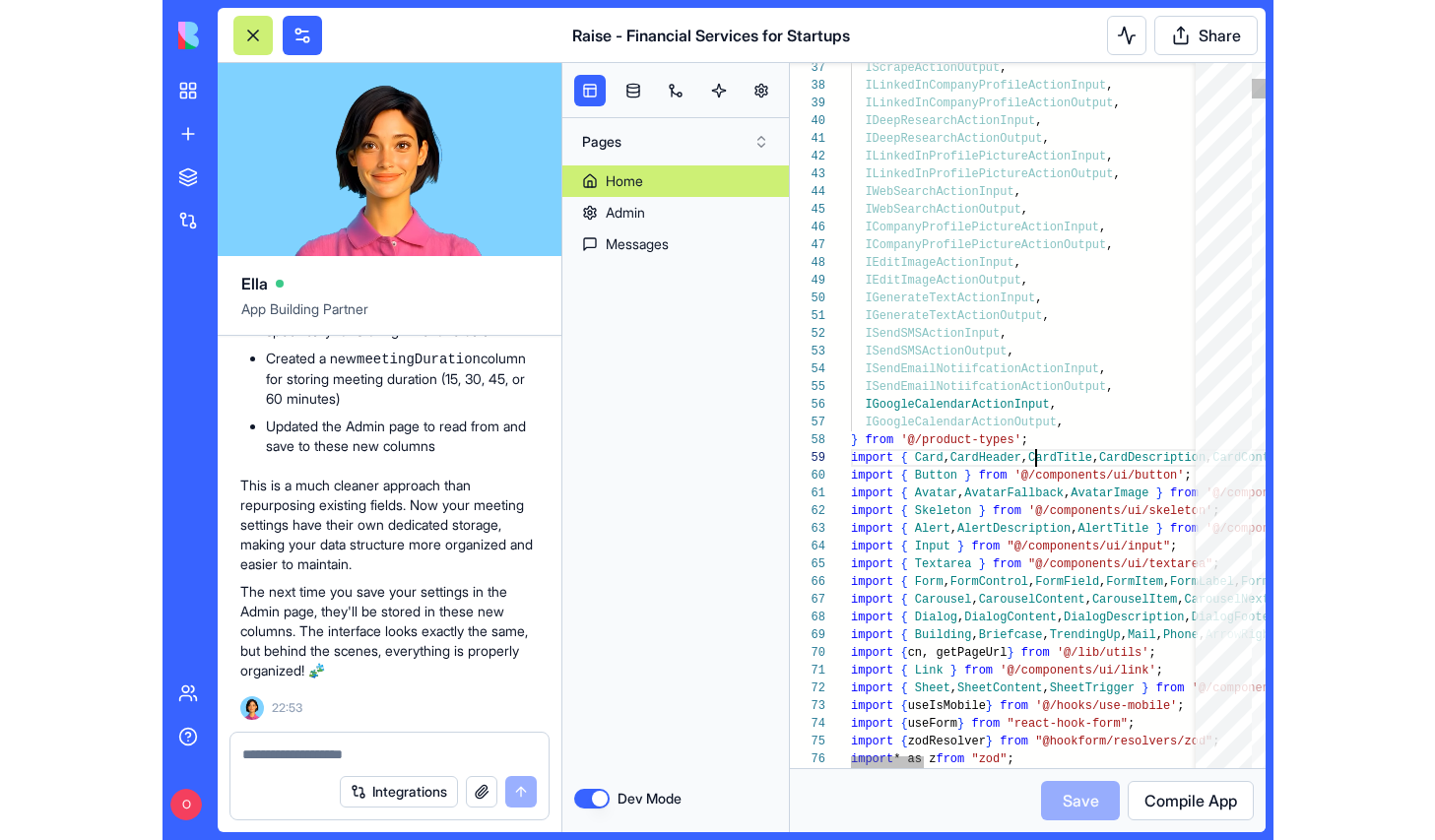 scroll, scrollTop: 142, scrollLeft: 185, axis: both 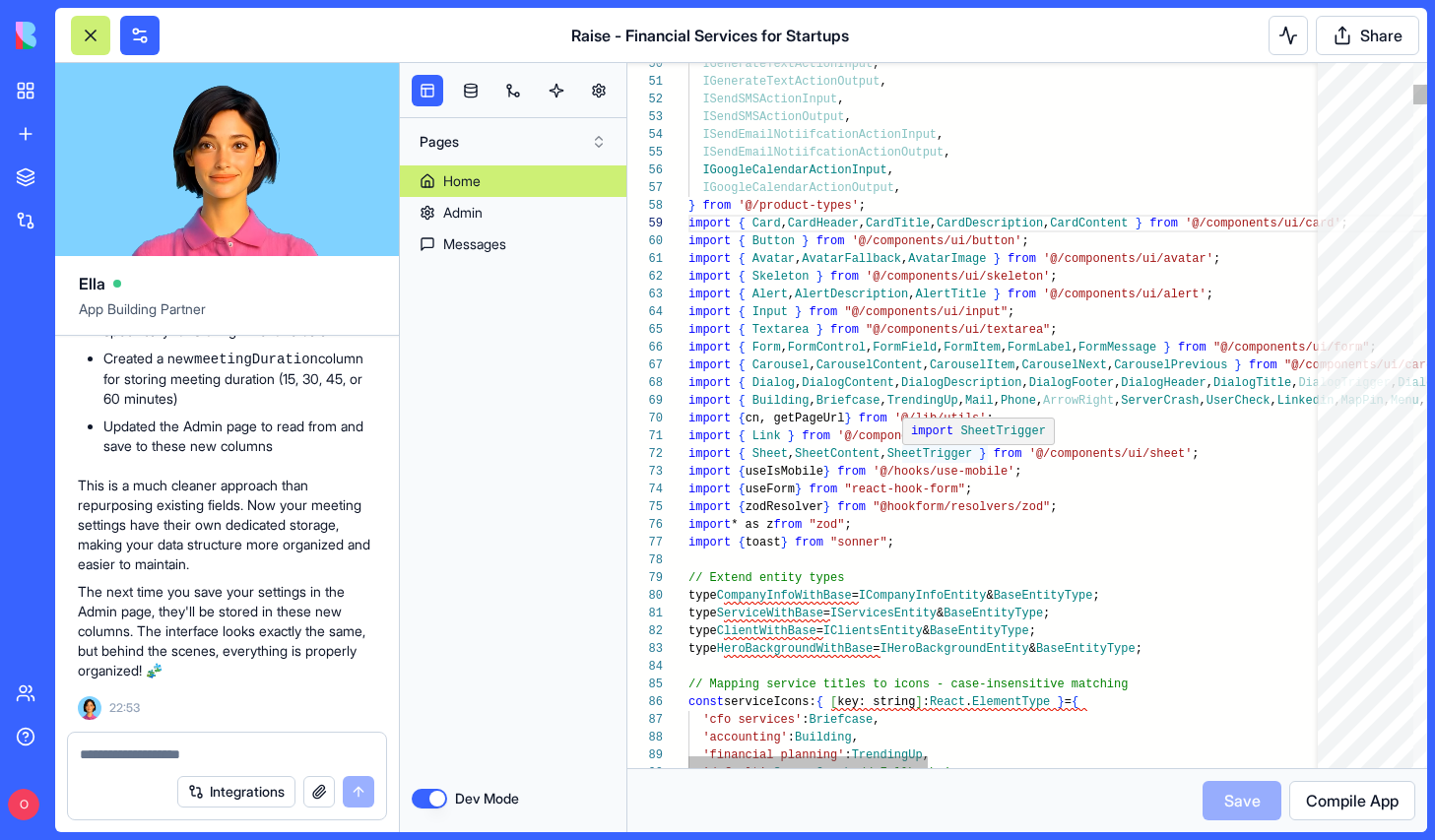 click on "IGenerateTextActionInput ,    IGenerateTextActionOutput ,    ISendSMSActionInput ,    ISendSMSActionOutput ,    ISendEmailNotiifcationActionInput ,    ISendEmailNotiifcationActionOutput ,    IGoogleCalendarActionInput ,    IGoogleCalendarActionOutput , }   from   '@/product-types' ; import   {   Card ,  CardHeader ,  CardTitle ,  CardDescription ,  CardContent   }   from   '@/components/ui/card' ; import   {   Button   }   from   '@/components/ui/button' ; import   {   Avatar ,  AvatarFallback ,  AvatarImage   }   from   '@/components/ui/avatar' ; import   {   Skeleton   }   from   '@/components/ui/skeleton' ; import   {   Alert ,  AlertDescription ,  AlertTitle   }   from   '@/components/ui/alert' ; import   {   Input   }   from   "@/components/ui/input" ; import   {   Textarea   }   from   "@/components/ui/textarea" ; import   {   Form ,  FormControl ,  FormField ,  FormItem ,  FormLabel ,  FormMessage   }   from   ; import   {" at bounding box center [1531, 13631] 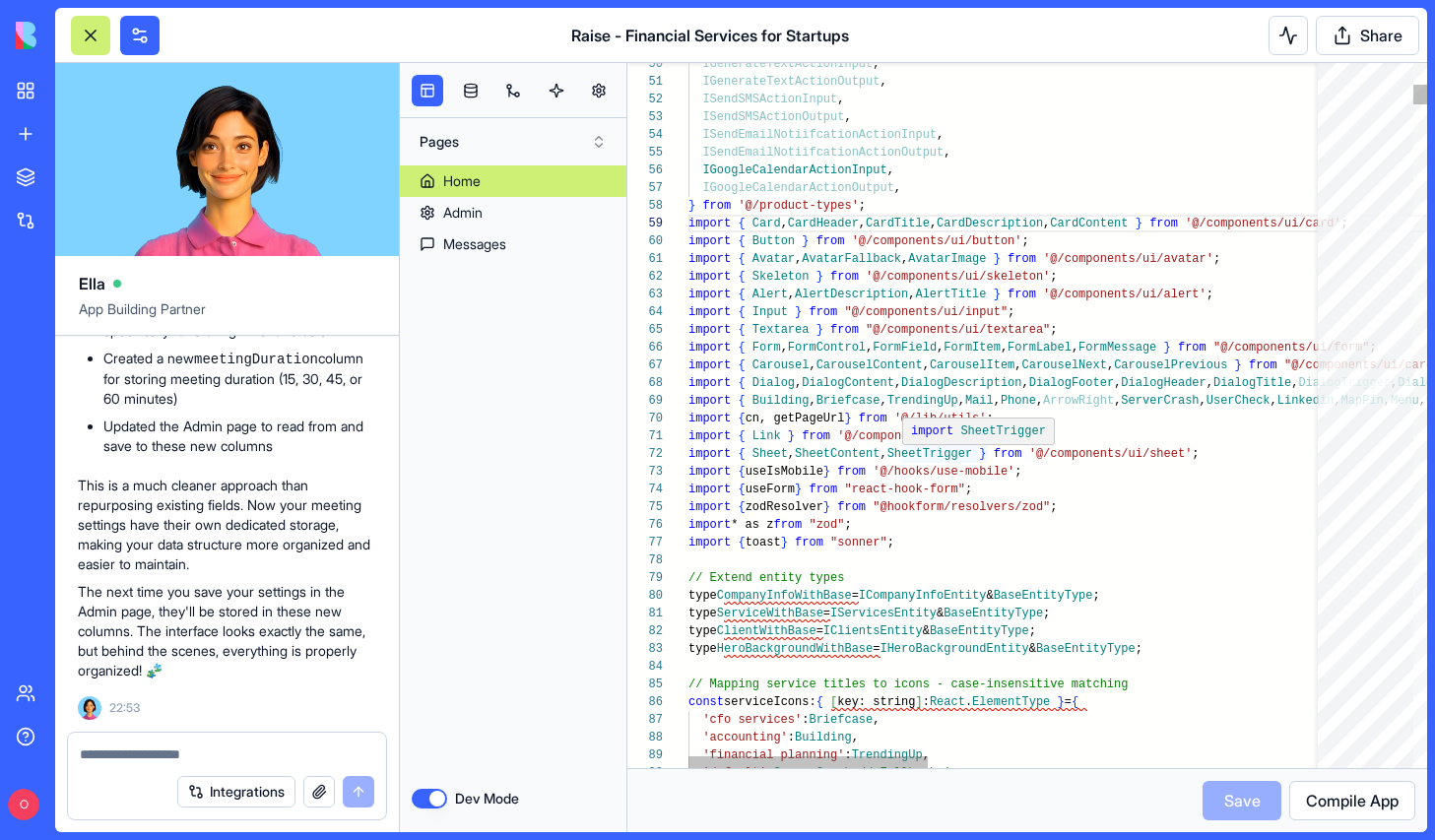 type on "**********" 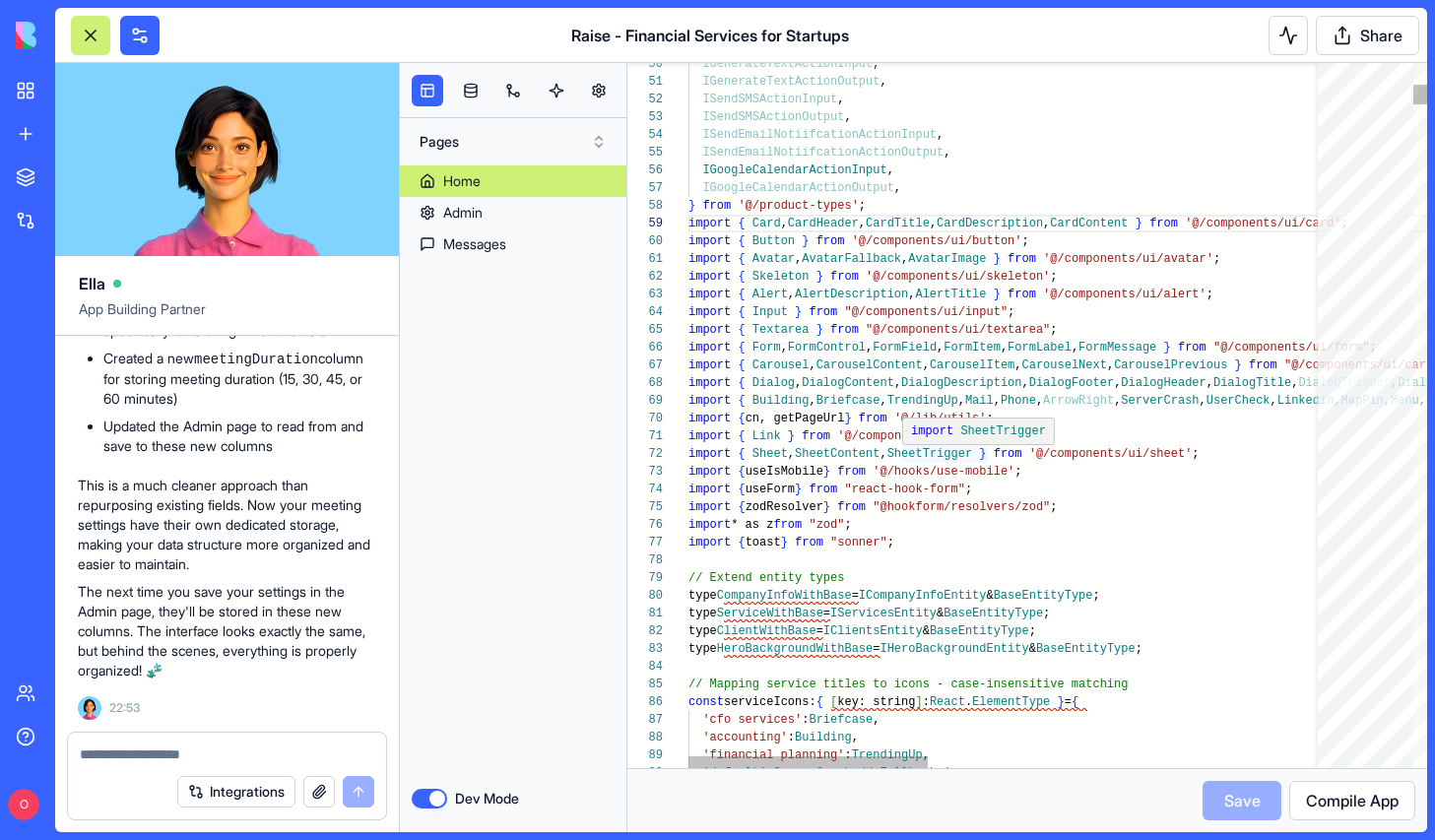 scroll, scrollTop: 71, scrollLeft: 263, axis: both 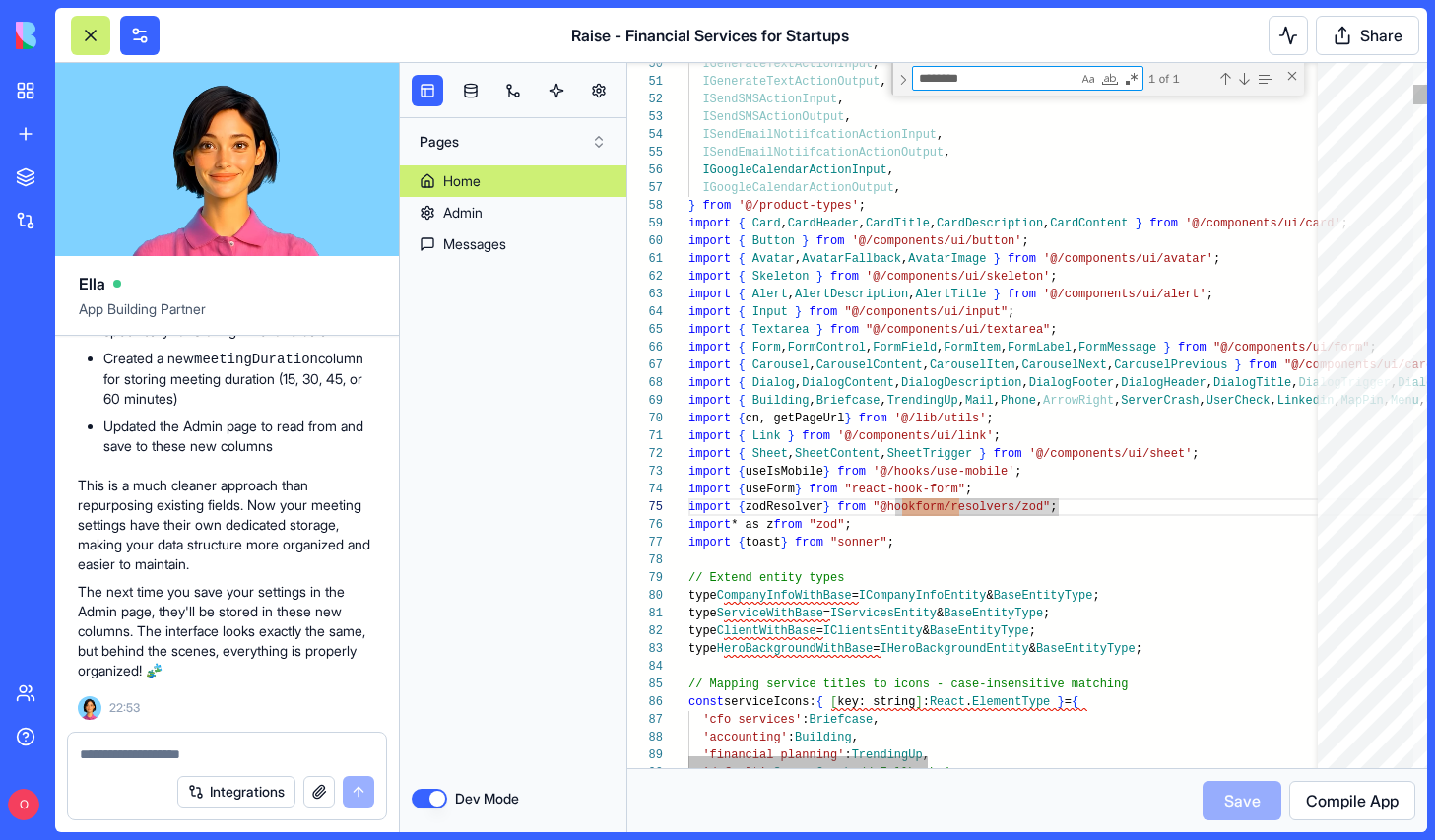 type on "*" 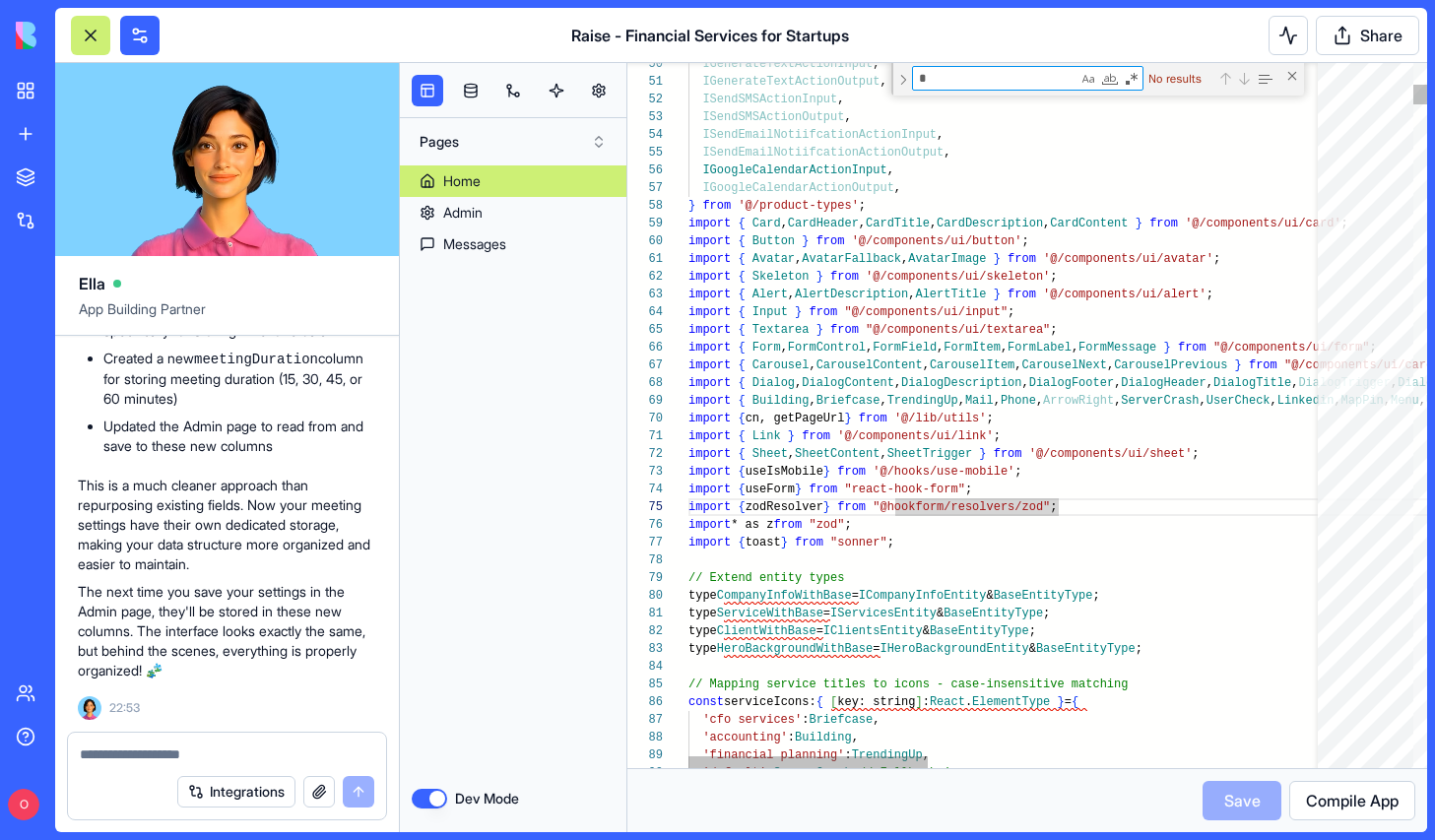 type 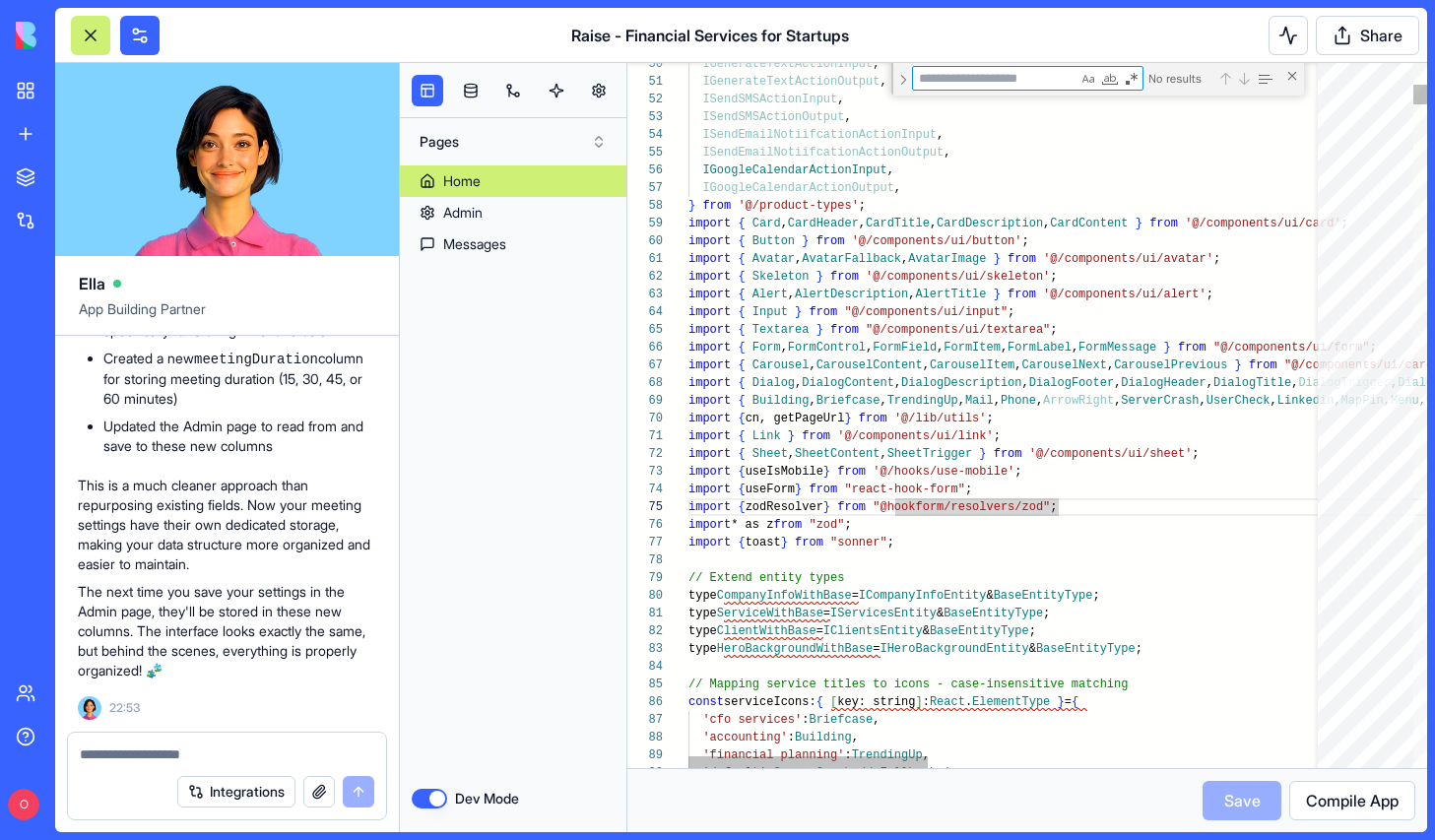 type on "**********" 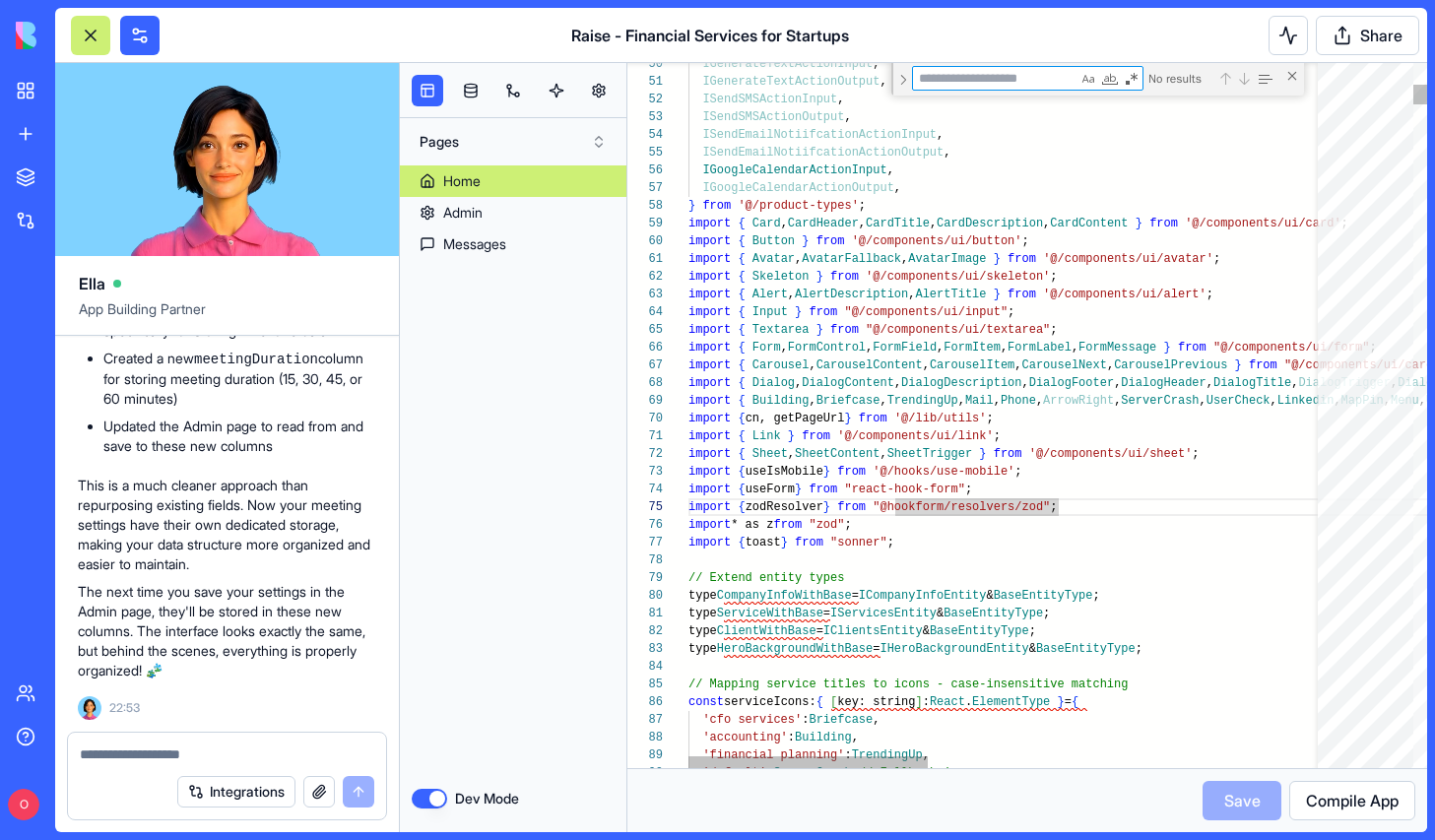 type on "*" 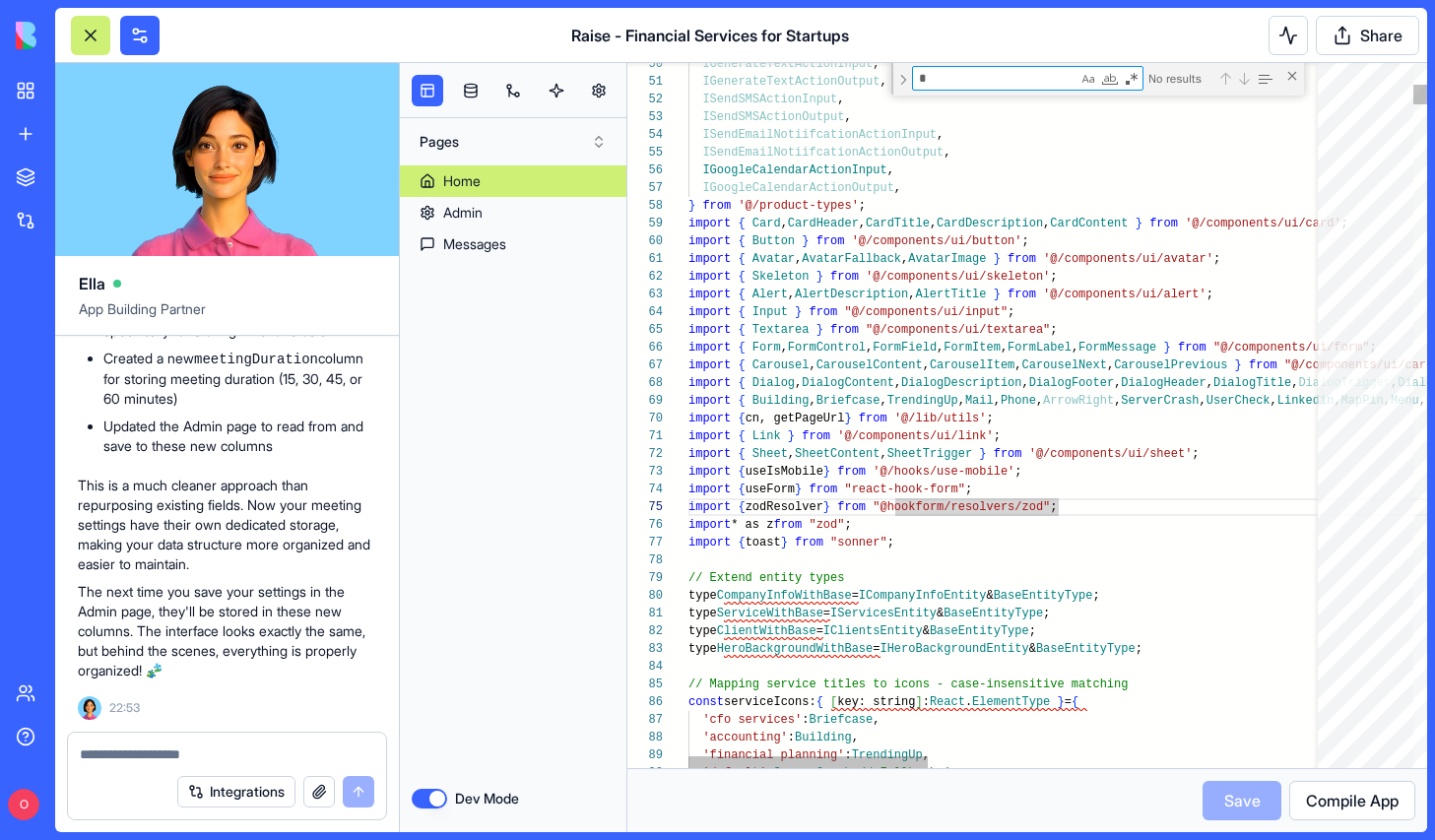 type on "**********" 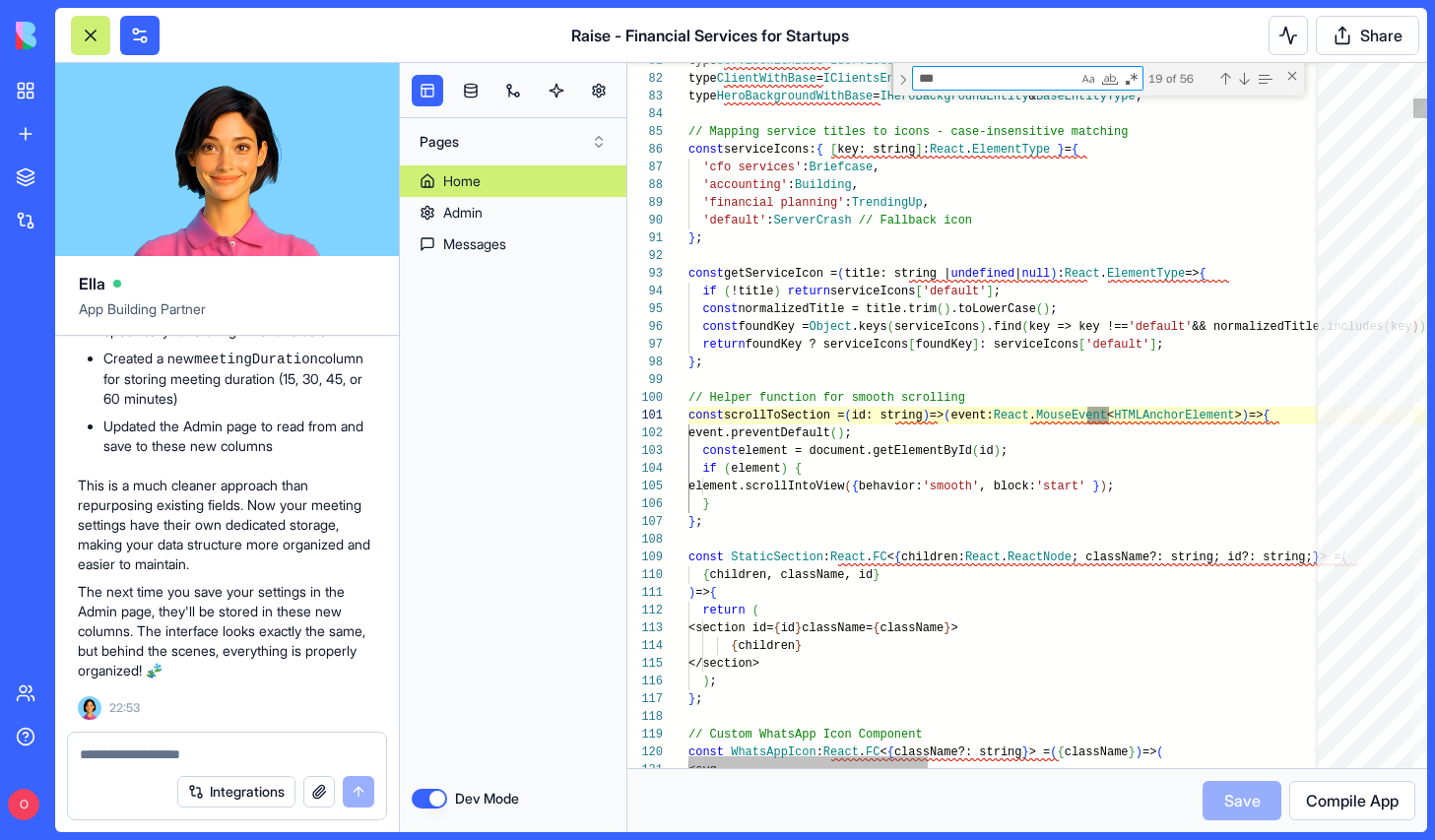 type on "****" 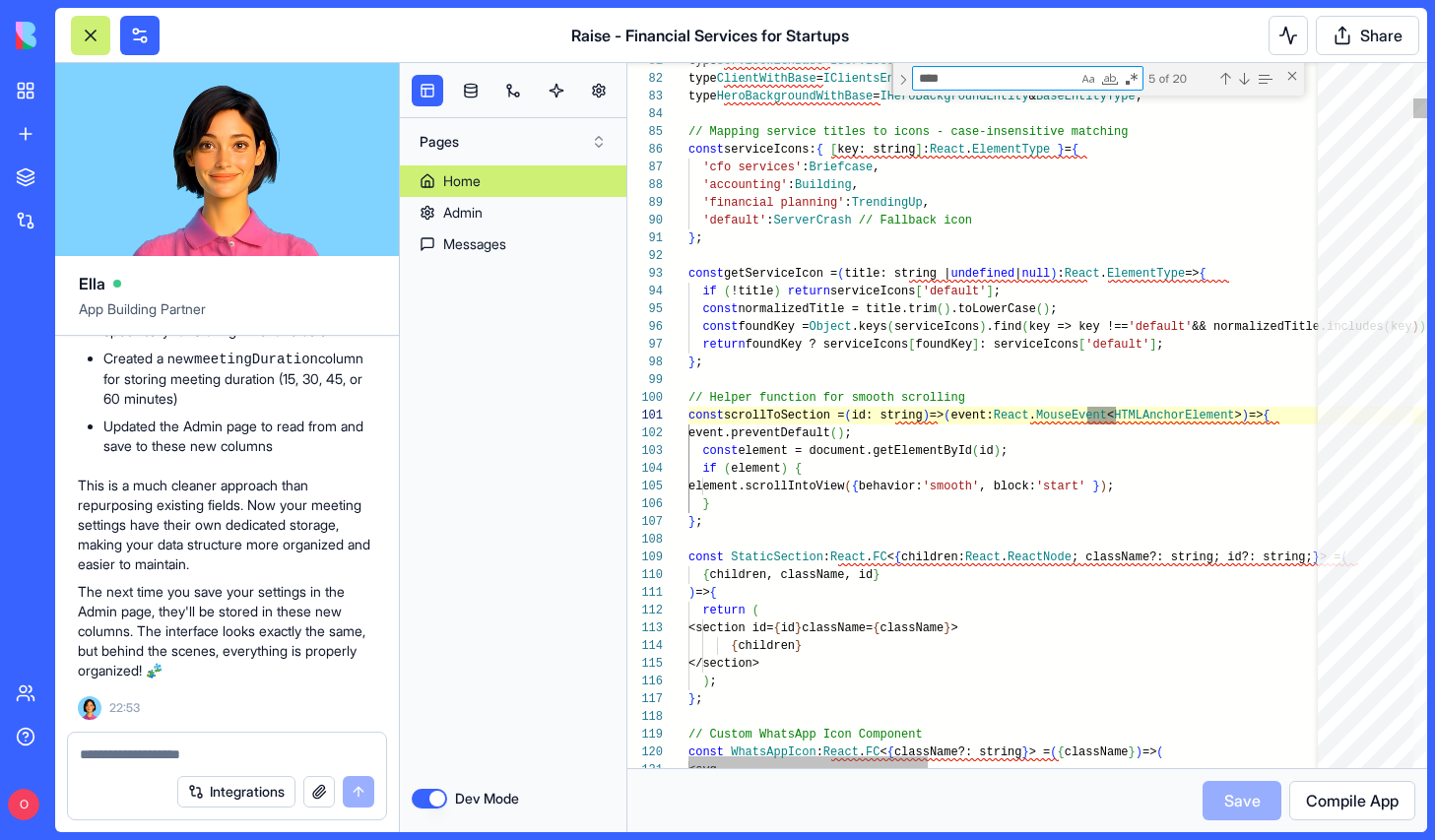 type on "**********" 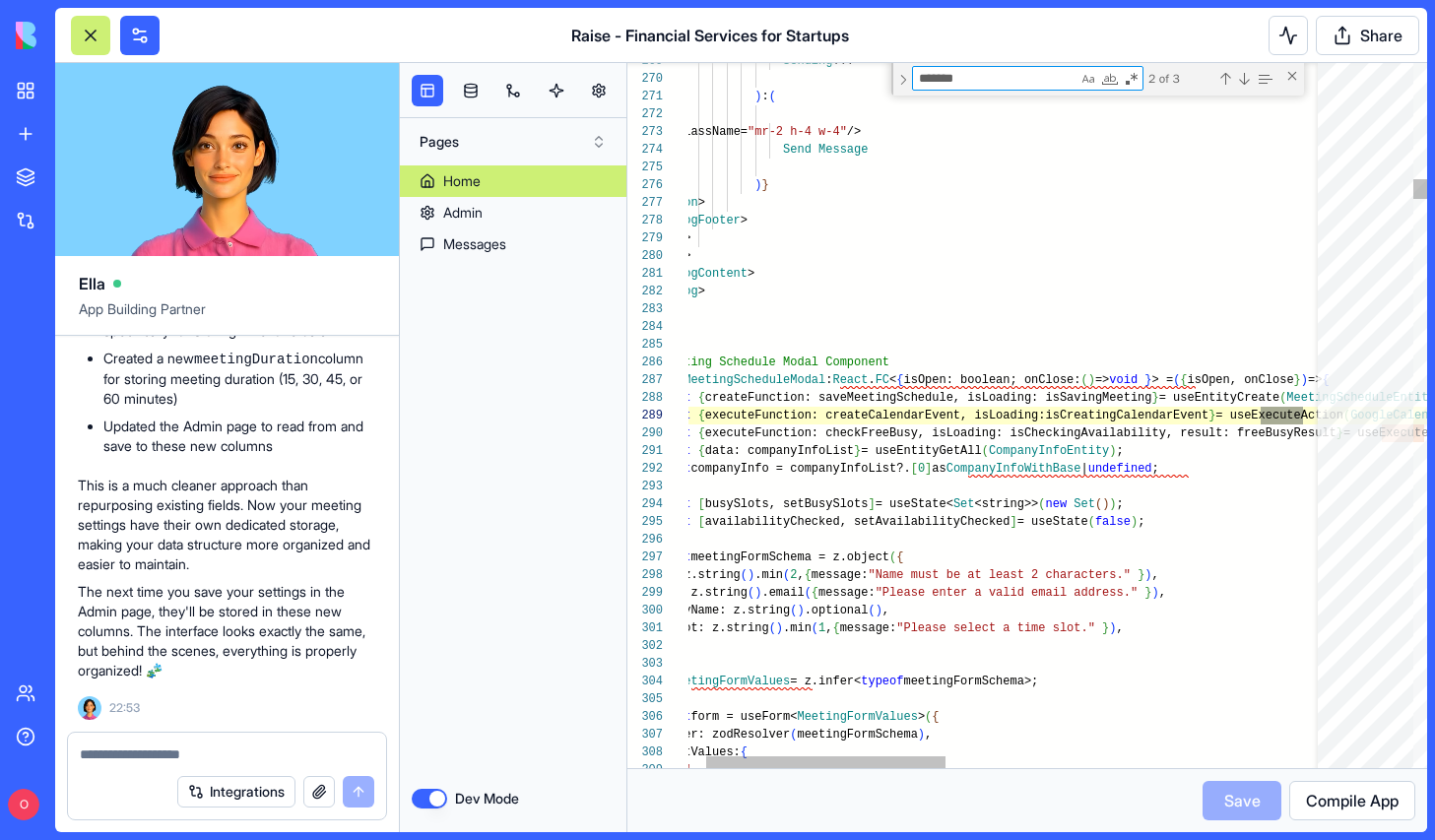 scroll, scrollTop: 177, scrollLeft: 669, axis: both 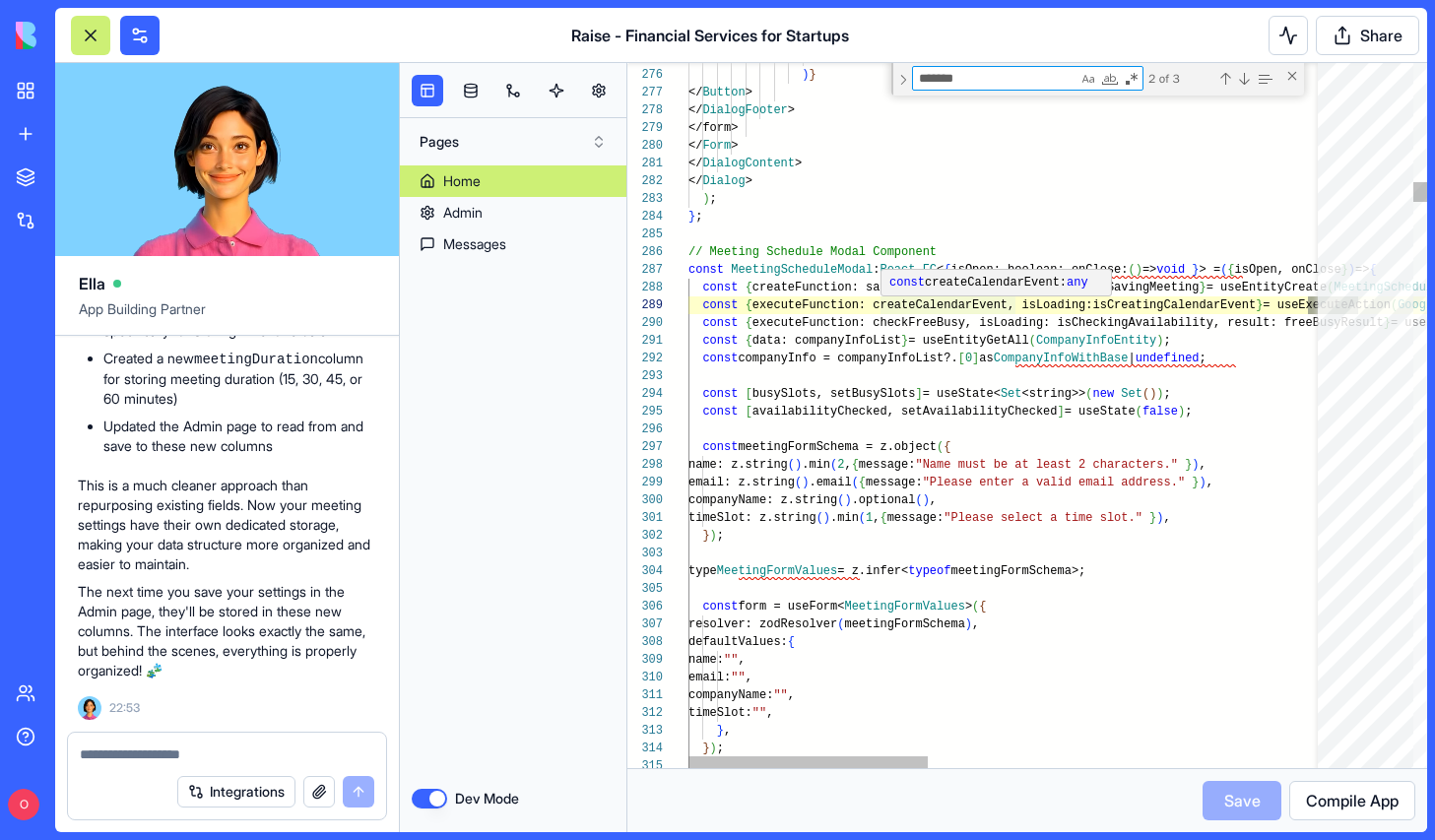 click on ") }               < Button />           <DialogFooter />         <Form />       <DialogContent />     <Dialog />    ) ; } ; // Meeting Schedule Modal Component const MeetingScheduleModal : React.FC<{ isOpen: boolean; onClose: () => void }> = ({ isOpen, onClose }) => {    const { createFunction: saveMeetingSchedule, isLoading: isSavingMeeting } = useEntityCreate(MeetingScheduleEntity);    const { executeFunction: createCalendarEvent, isLoading: isCreatingCalendarEvent } = useExecuteAction(GoogleCalendarAction);    const { executeFunction: checkFreeBusy, isLoading: isCheckingAvailability, result: freeBusyResult } = useExecuteAction(GoogleCalendarAction);    const { data: companyInfoList } = useEntityGetAll(CompanyInfoEntity);    const companyInfo = companyInfoList?.[0];" at bounding box center (1531, 9619) 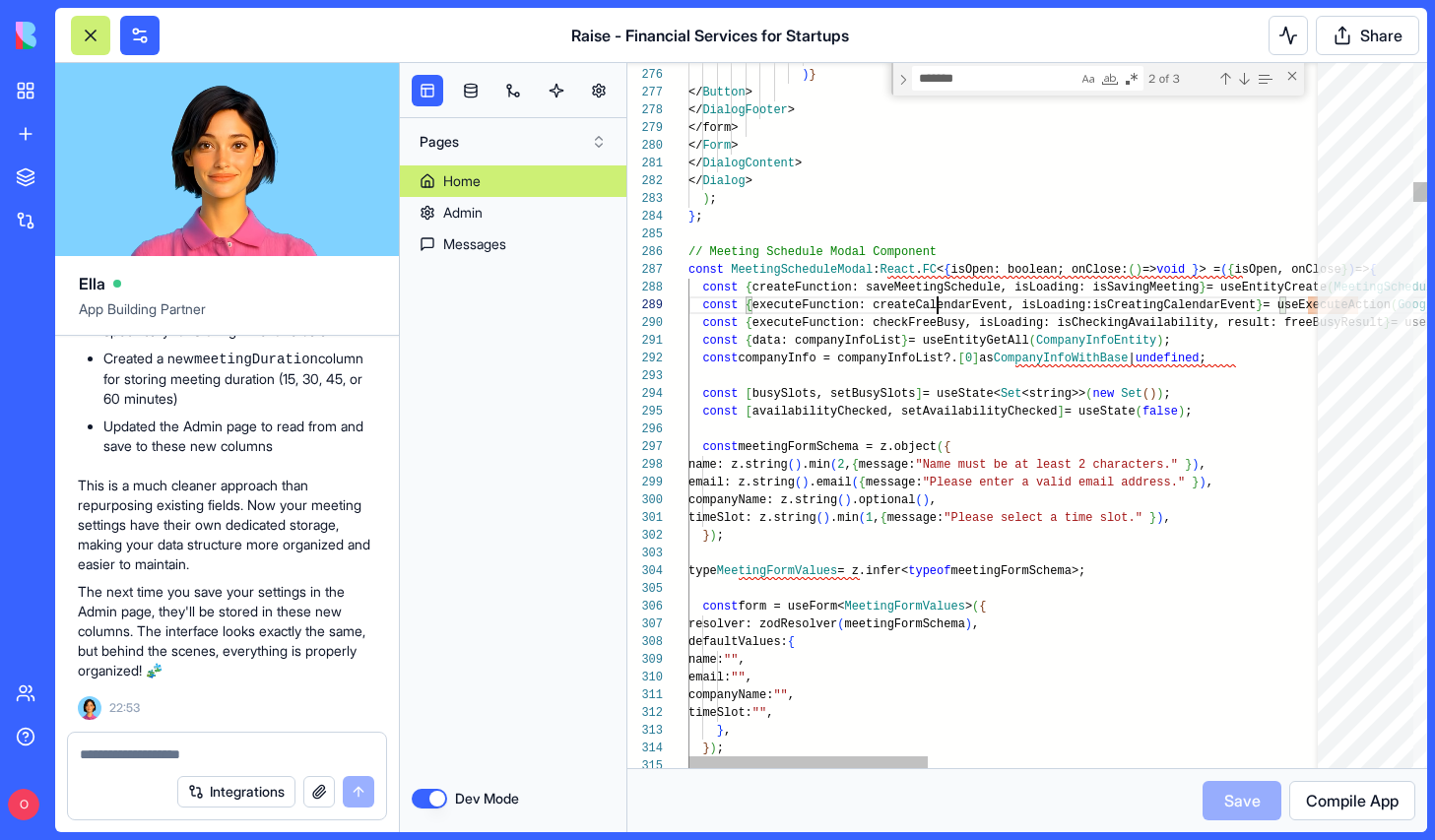 click on ") }               < Button />           <DialogFooter />         <Form />       <DialogContent />     <Dialog />    ) ; } ; // Meeting Schedule Modal Component const MeetingScheduleModal : React.FC<{ isOpen: boolean; onClose: () => void }> = ({ isOpen, onClose }) => {    const { createFunction: saveMeetingSchedule, isLoading: isSavingMeeting } = useEntityCreate(MeetingScheduleEntity);    const { executeFunction: createCalendarEvent, isLoading: isCreatingCalendarEvent } = useExecuteAction(GoogleCalendarAction);    const { executeFunction: checkFreeBusy, isLoading: isCheckingAvailability, result: freeBusyResult } = useExecuteAction(GoogleCalendarAction);    const { data: companyInfoList } = useEntityGetAll(CompanyInfoEntity);    const companyInfo = companyInfoList?.[0];" at bounding box center [1531, 9619] 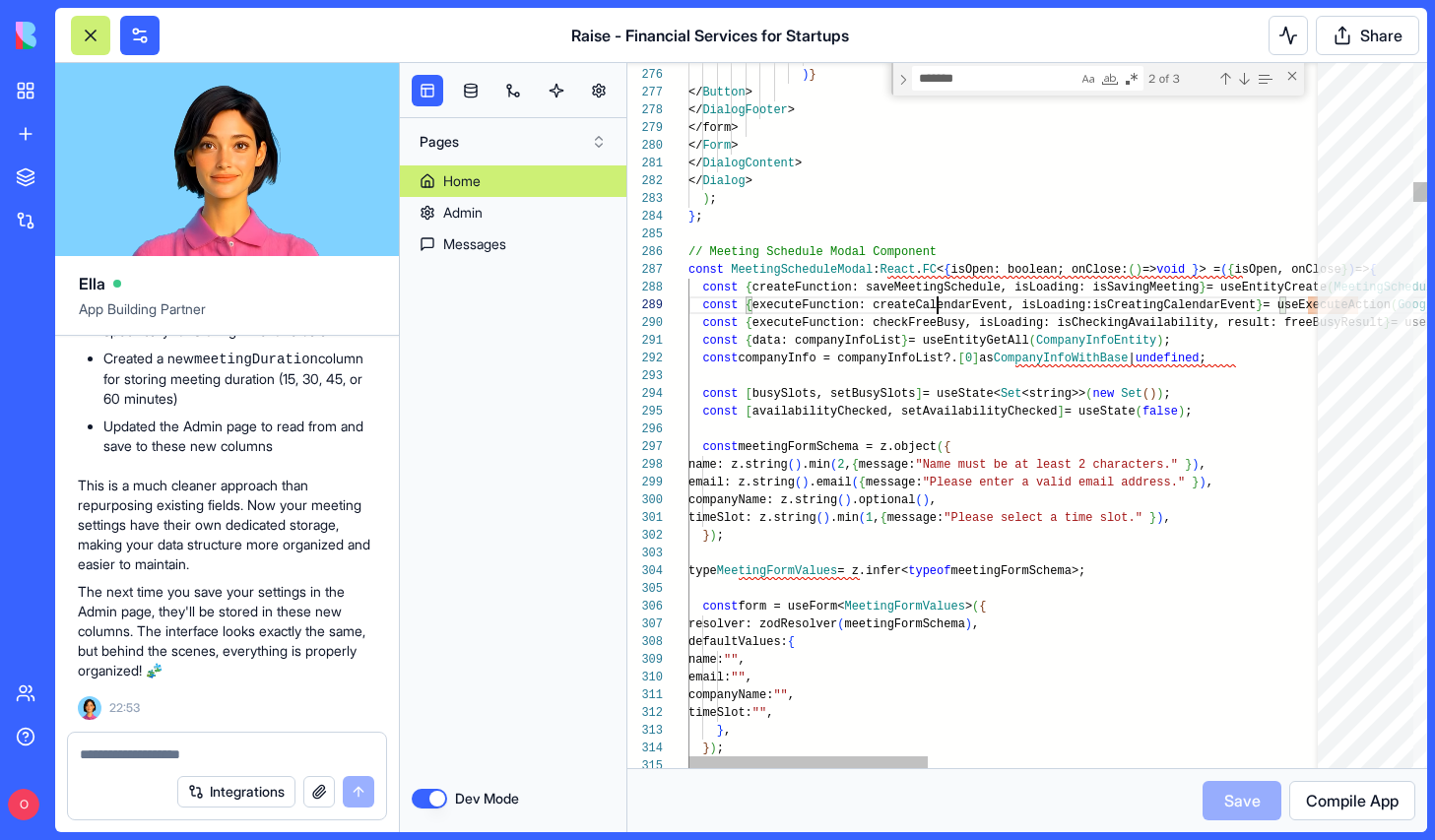 scroll, scrollTop: 142, scrollLeft: 327, axis: both 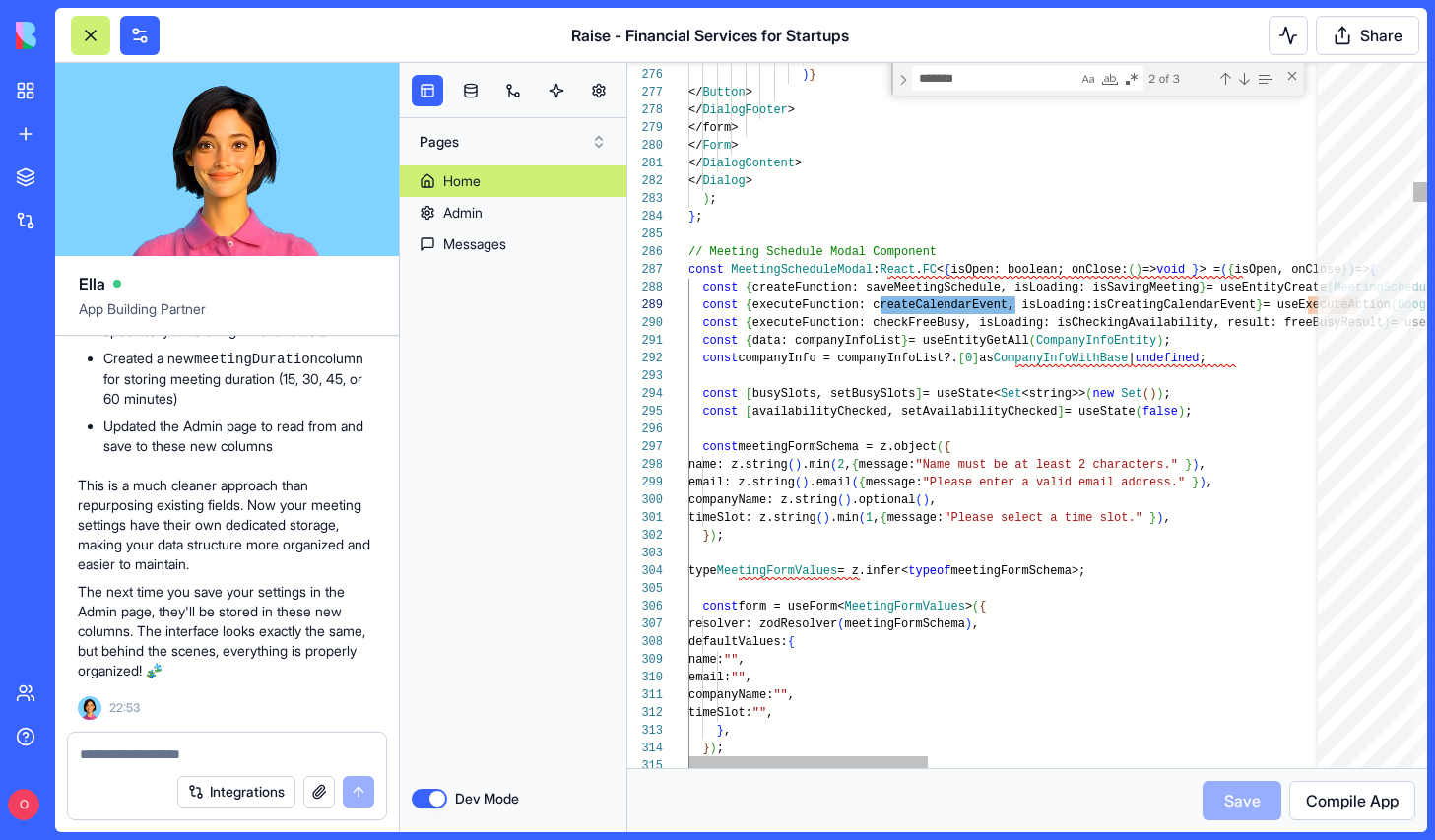 click on ") }               < Button />           <DialogFooter />         <Form />       <DialogContent />     <Dialog />    ) ; } ; // Meeting Schedule Modal Component const MeetingScheduleModal : React.FC<{ isOpen: boolean; onClose: () => void }> = ({ isOpen, onClose }) => {    const { createFunction: saveMeetingSchedule, isLoading: isSavingMeeting } = useEntityCreate(MeetingScheduleEntity);    const { executeFunction: createCalendarEvent, isLoading: isCreatingCalendarEvent } = useExecuteAction(GoogleCalendarAction);    const { executeFunction: checkFreeBusy, isLoading: isCheckingAvailability, result: freeBusyResult } = useExecuteAction(GoogleCalendarAction);    const { data: companyInfoList } = useEntityGetAll(CompanyInfoEntity);    const companyInfo = companyInfoList?.[0];" at bounding box center (1531, 9619) 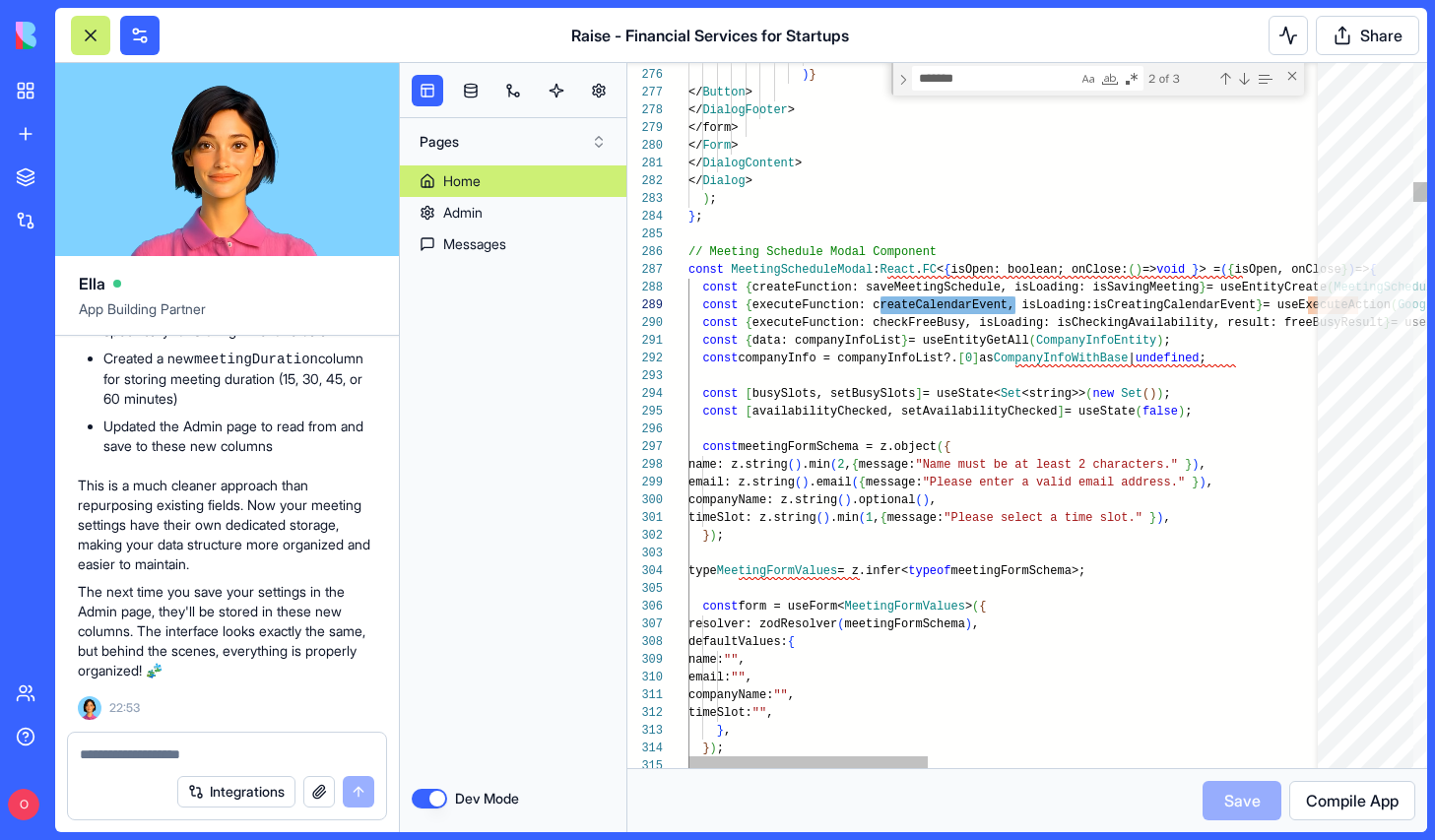 click on ") }               < Button />           <DialogFooter />         <Form />       <DialogContent />     <Dialog />    ) ; } ; // Meeting Schedule Modal Component const MeetingScheduleModal : React.FC<{ isOpen: boolean; onClose: () => void }> = ({ isOpen, onClose }) => {    const { createFunction: saveMeetingSchedule, isLoading: isSavingMeeting } = useEntityCreate(MeetingScheduleEntity);    const { executeFunction: createCalendarEvent, isLoading: isCreatingCalendarEvent } = useExecuteAction(GoogleCalendarAction);    const { executeFunction: checkFreeBusy, isLoading: isCheckingAvailability, result: freeBusyResult } = useExecuteAction(GoogleCalendarAction);    const { data: companyInfoList } = useEntityGetAll(CompanyInfoEntity);    const companyInfo = companyInfoList?.[0];" at bounding box center (1531, 9619) 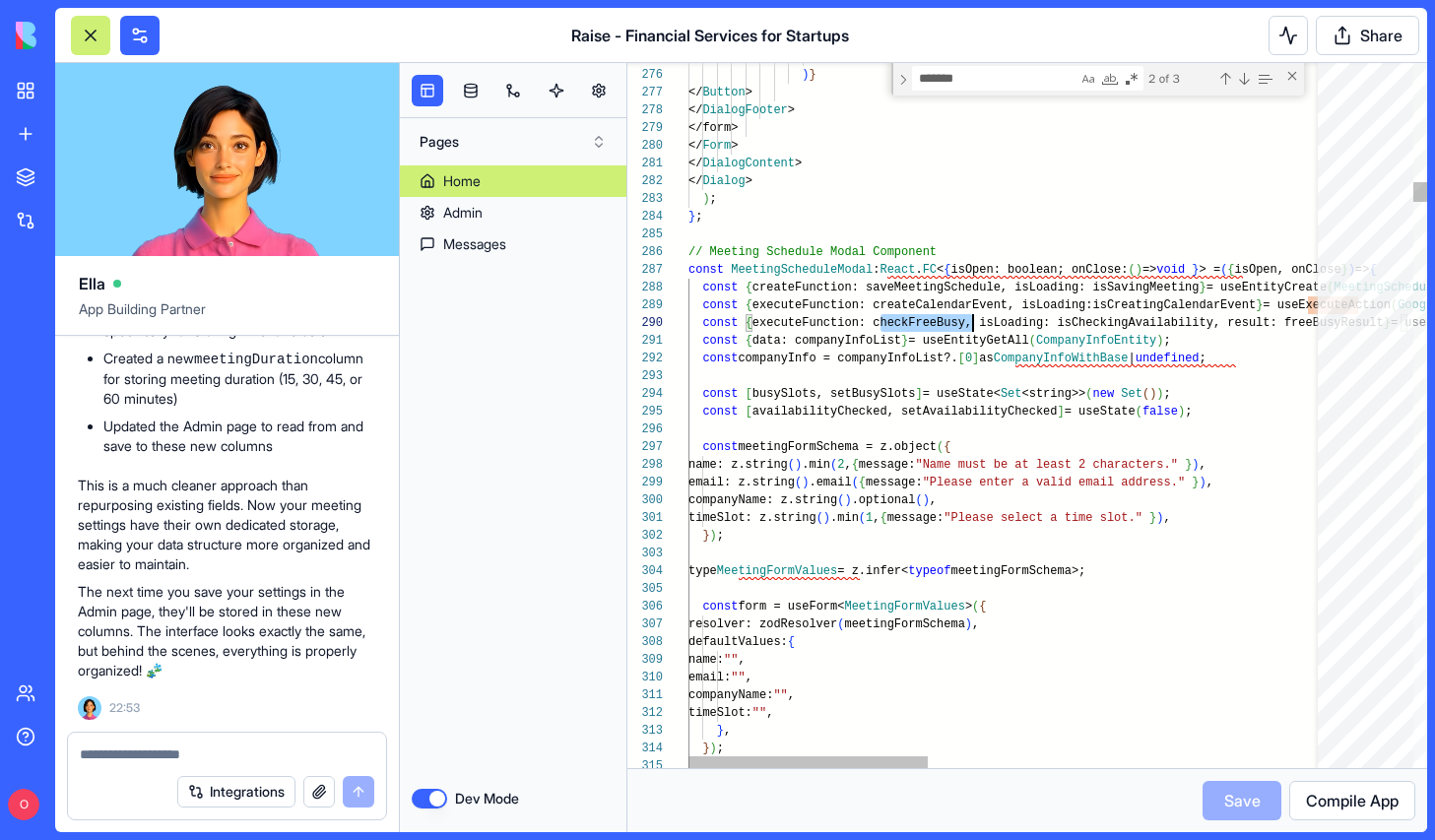 scroll, scrollTop: 160, scrollLeft: 285, axis: both 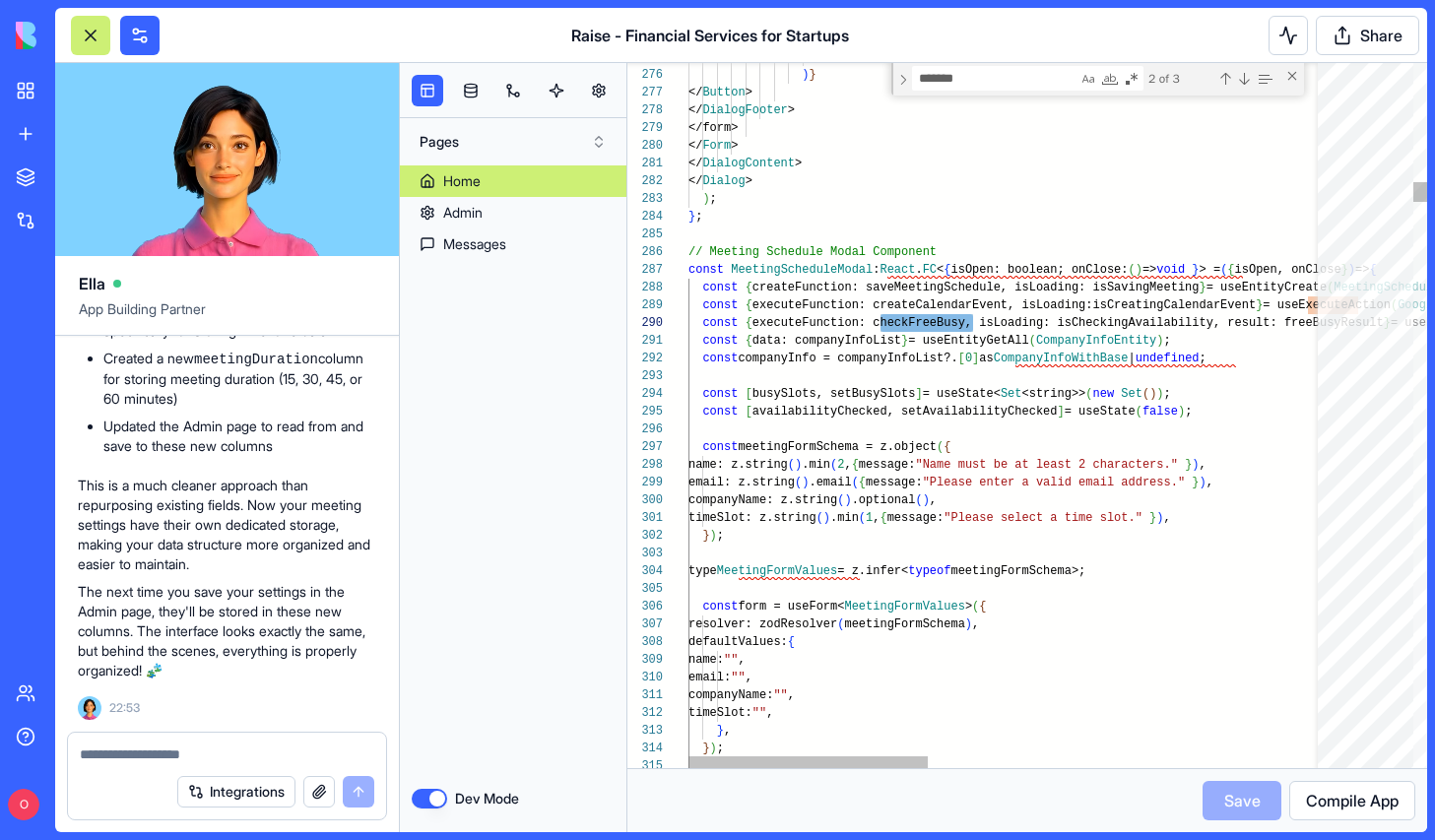 type on "**********" 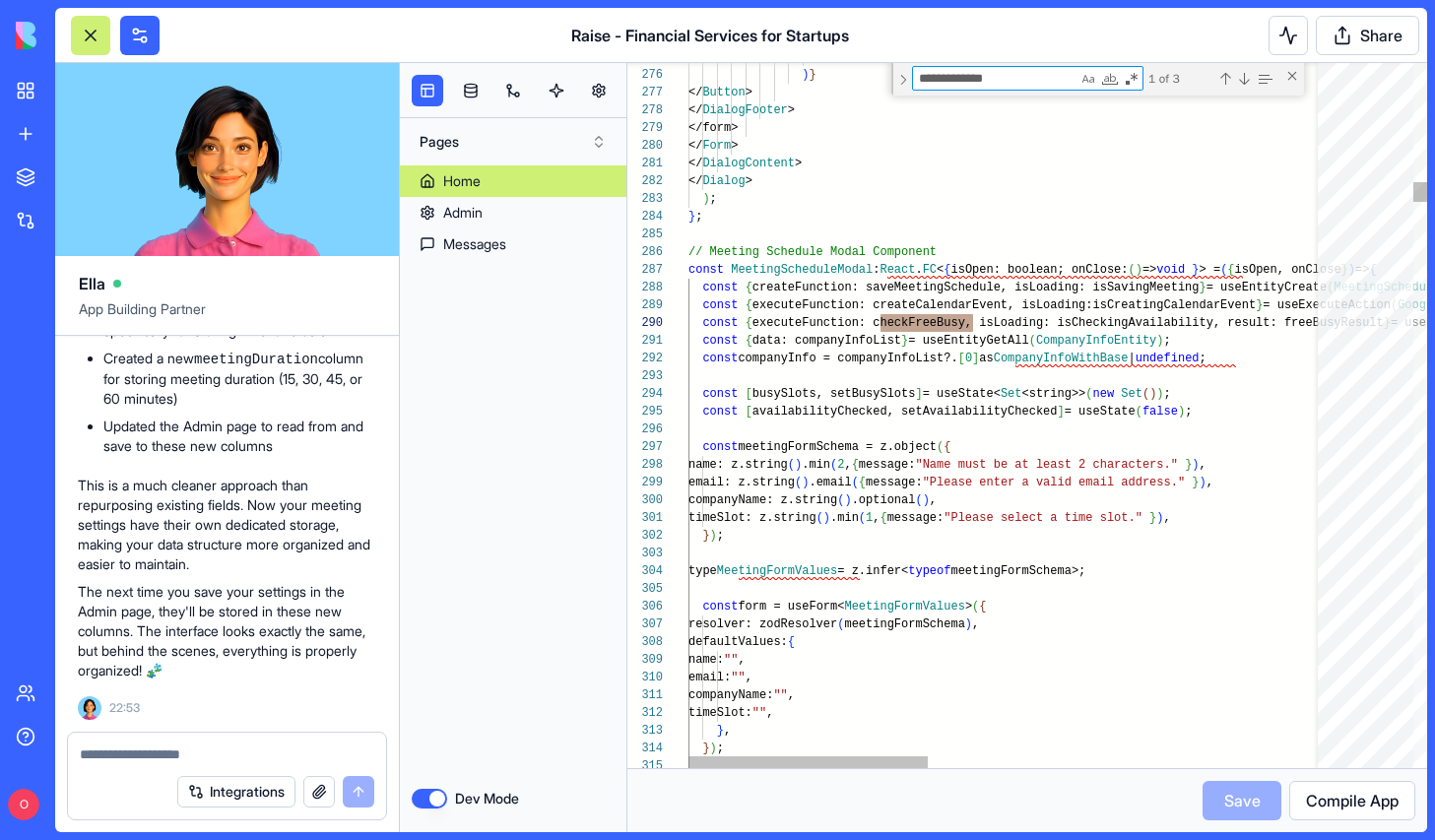 type on "**********" 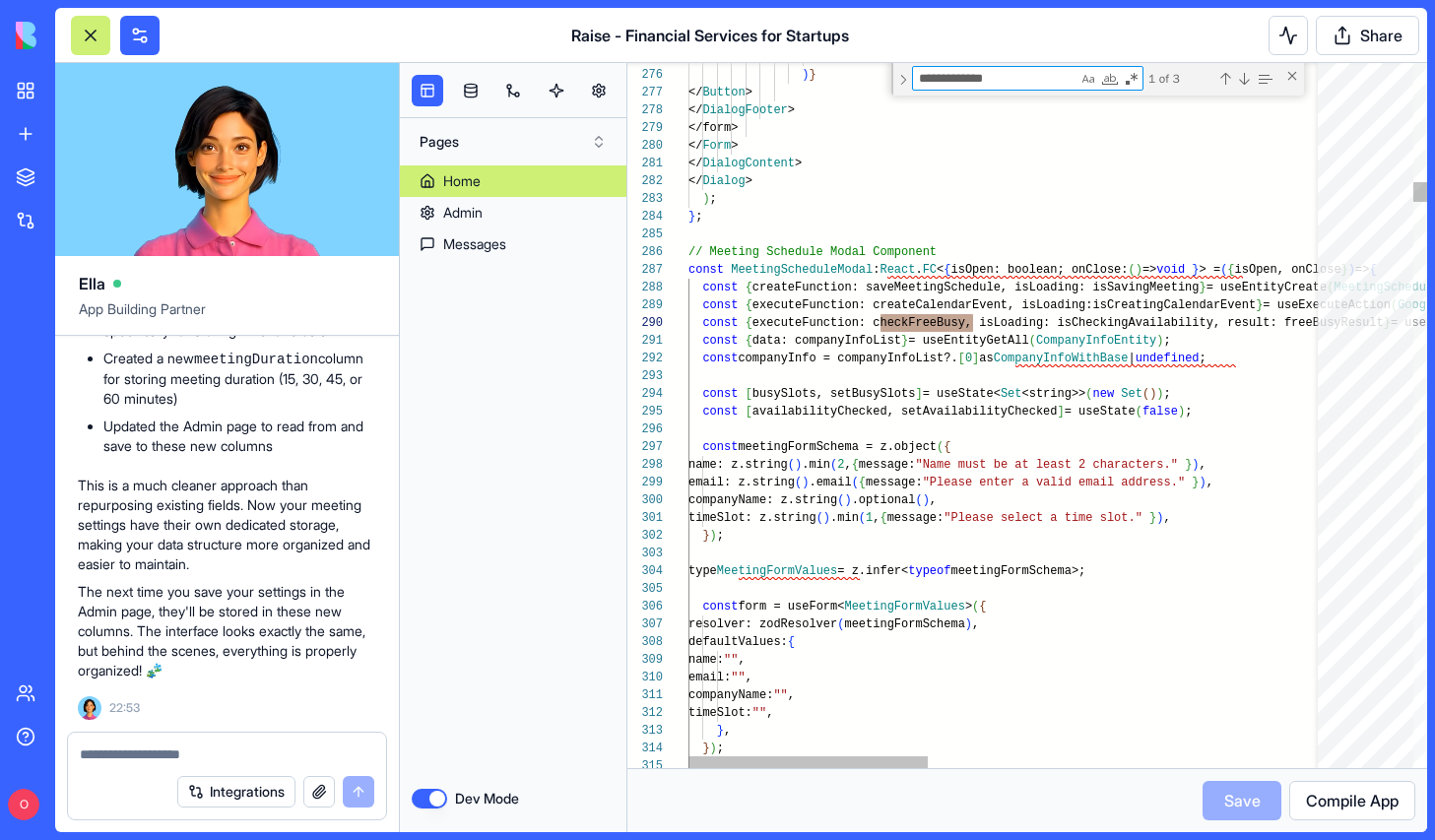 scroll, scrollTop: 177, scrollLeft: 135, axis: both 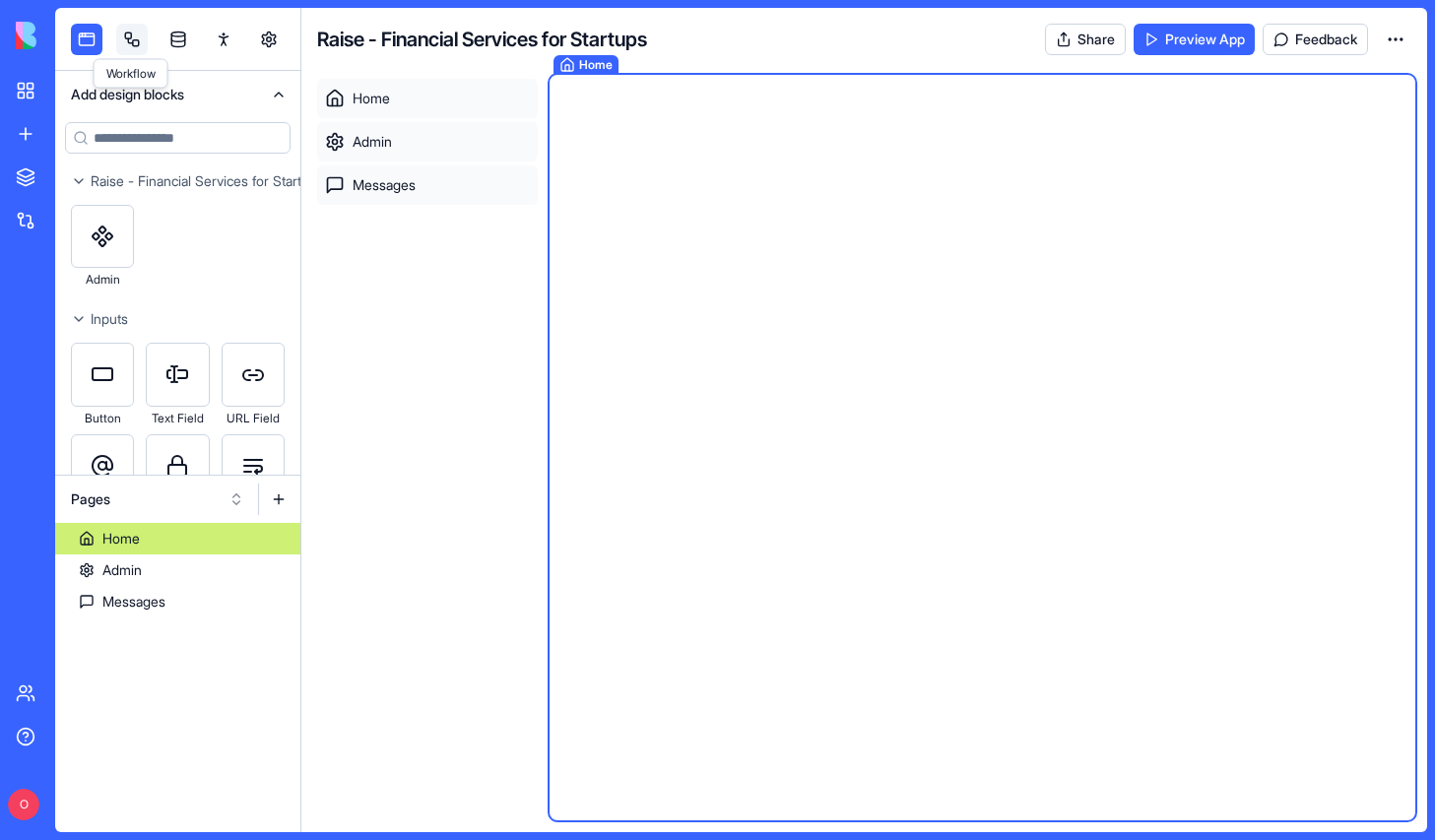 click at bounding box center (132, 39) 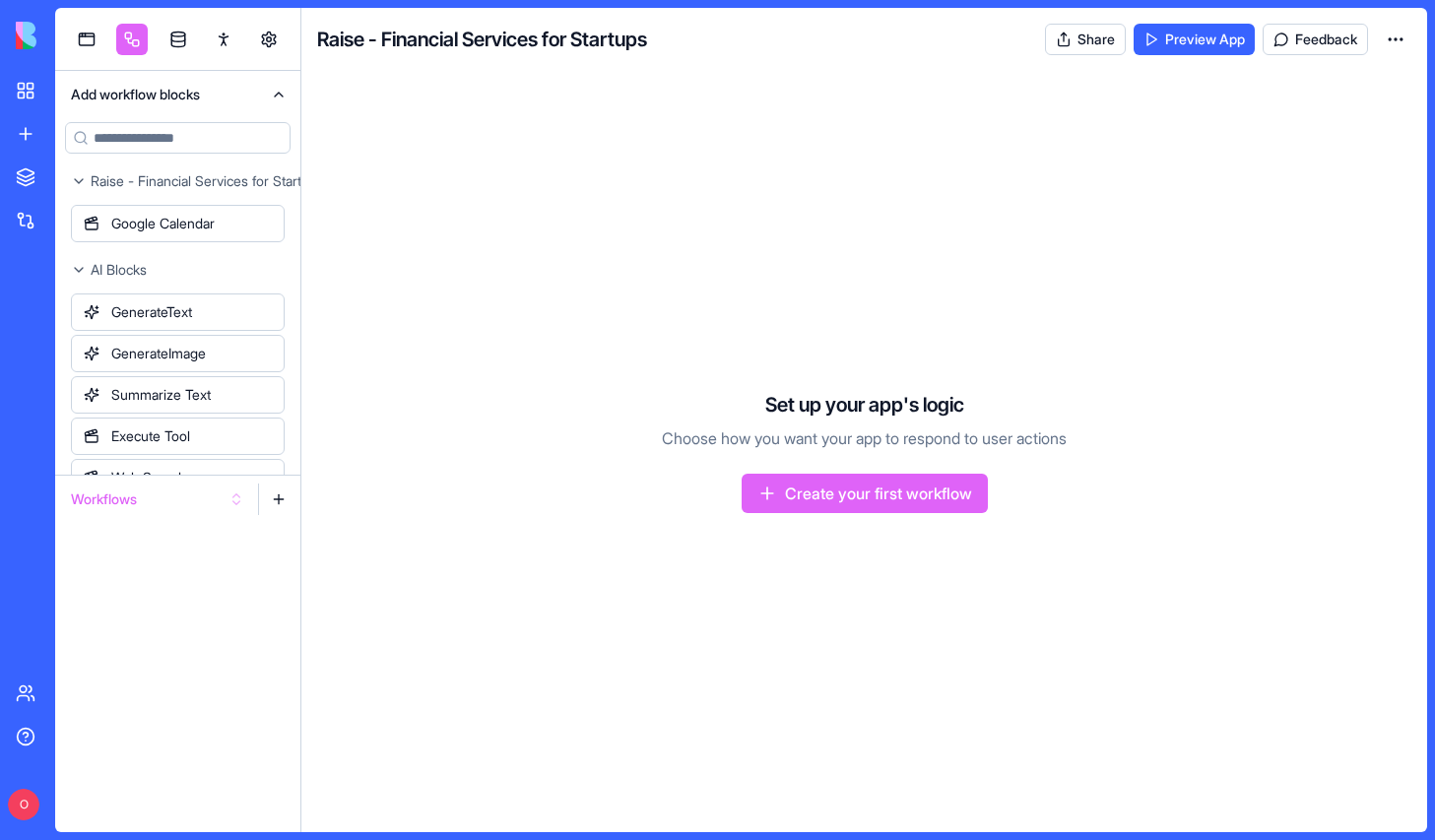 click on "Workflows" at bounding box center (158, 499) 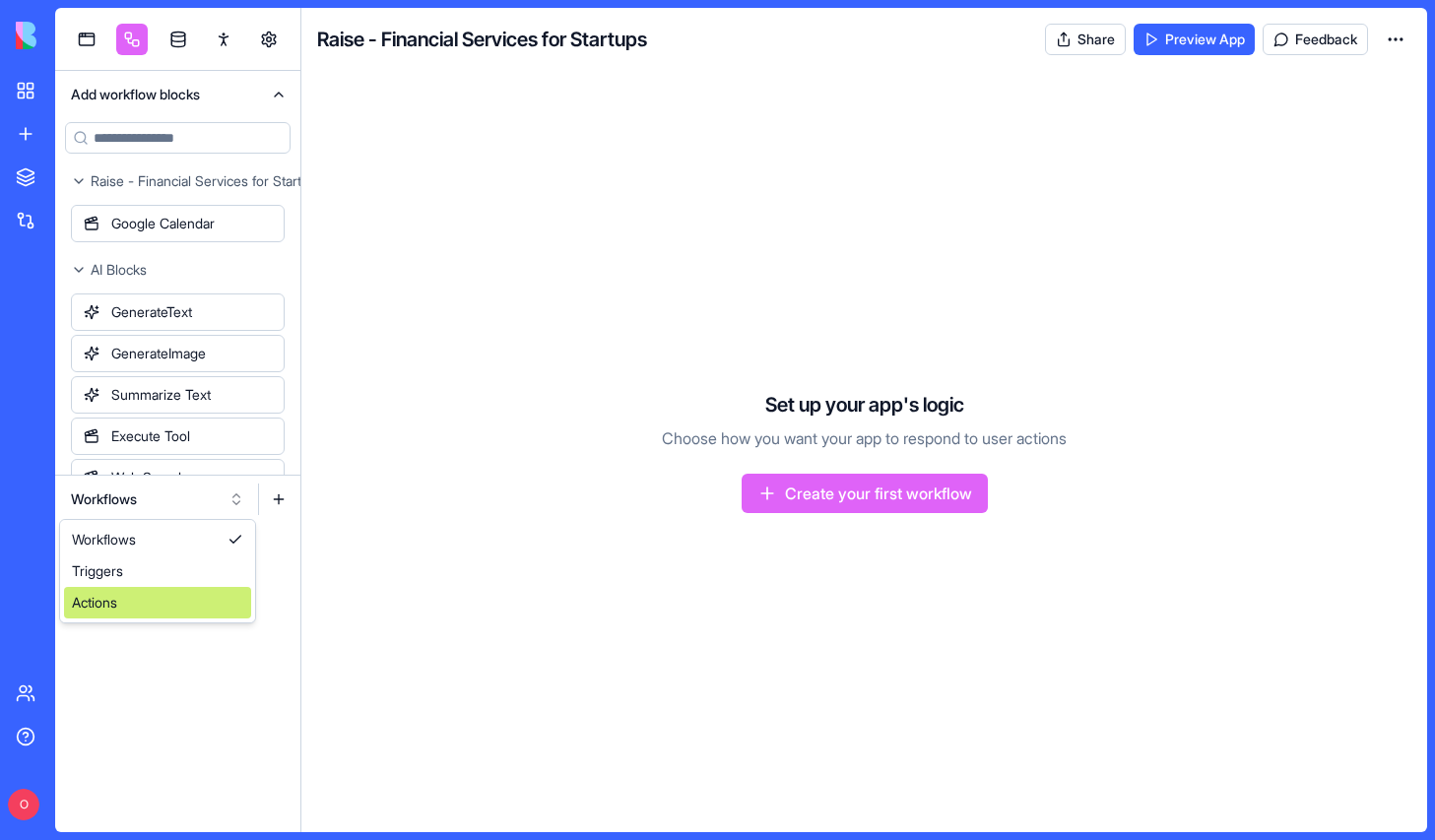 click on "Actions" at bounding box center (158, 603) 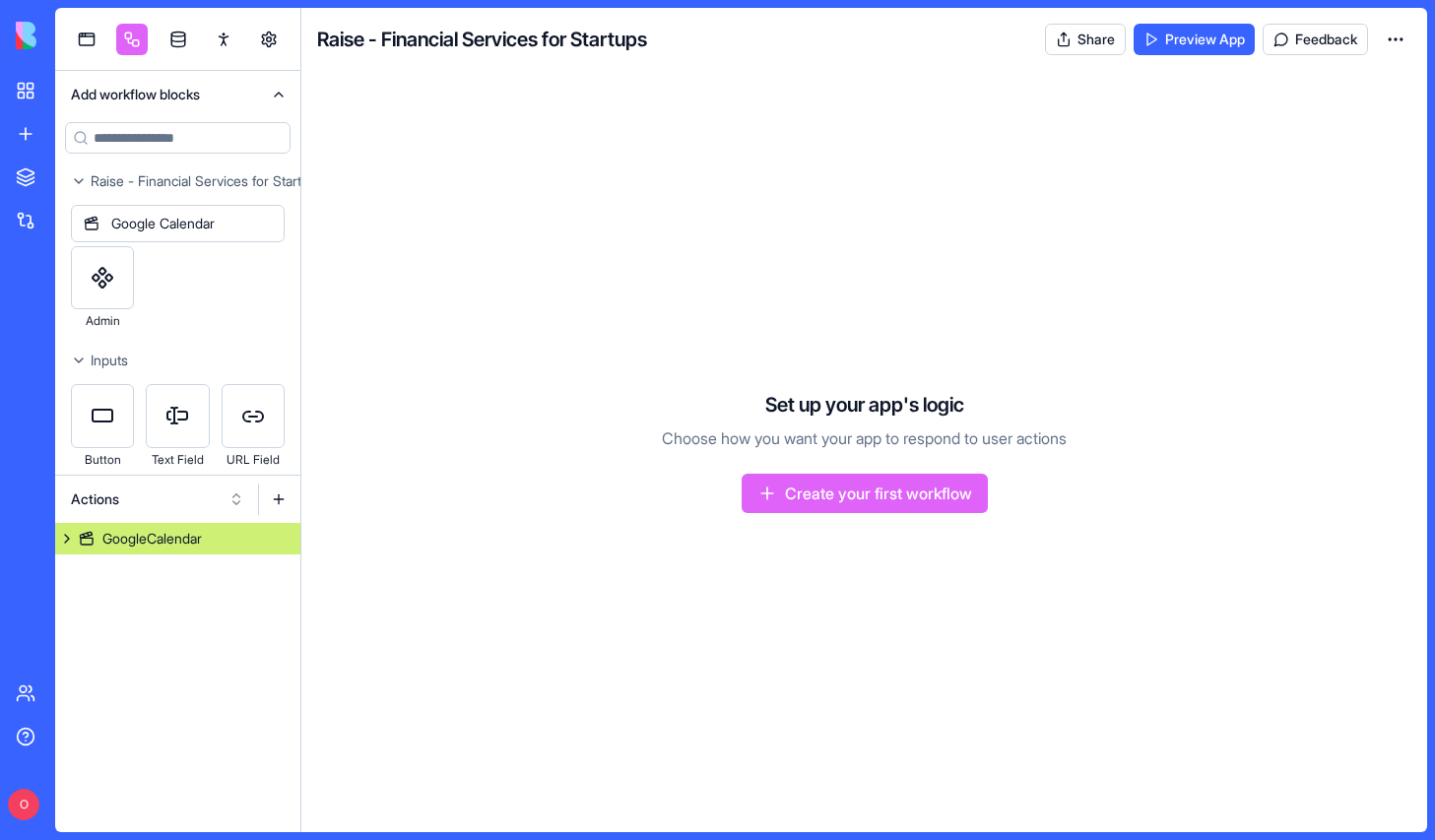 type 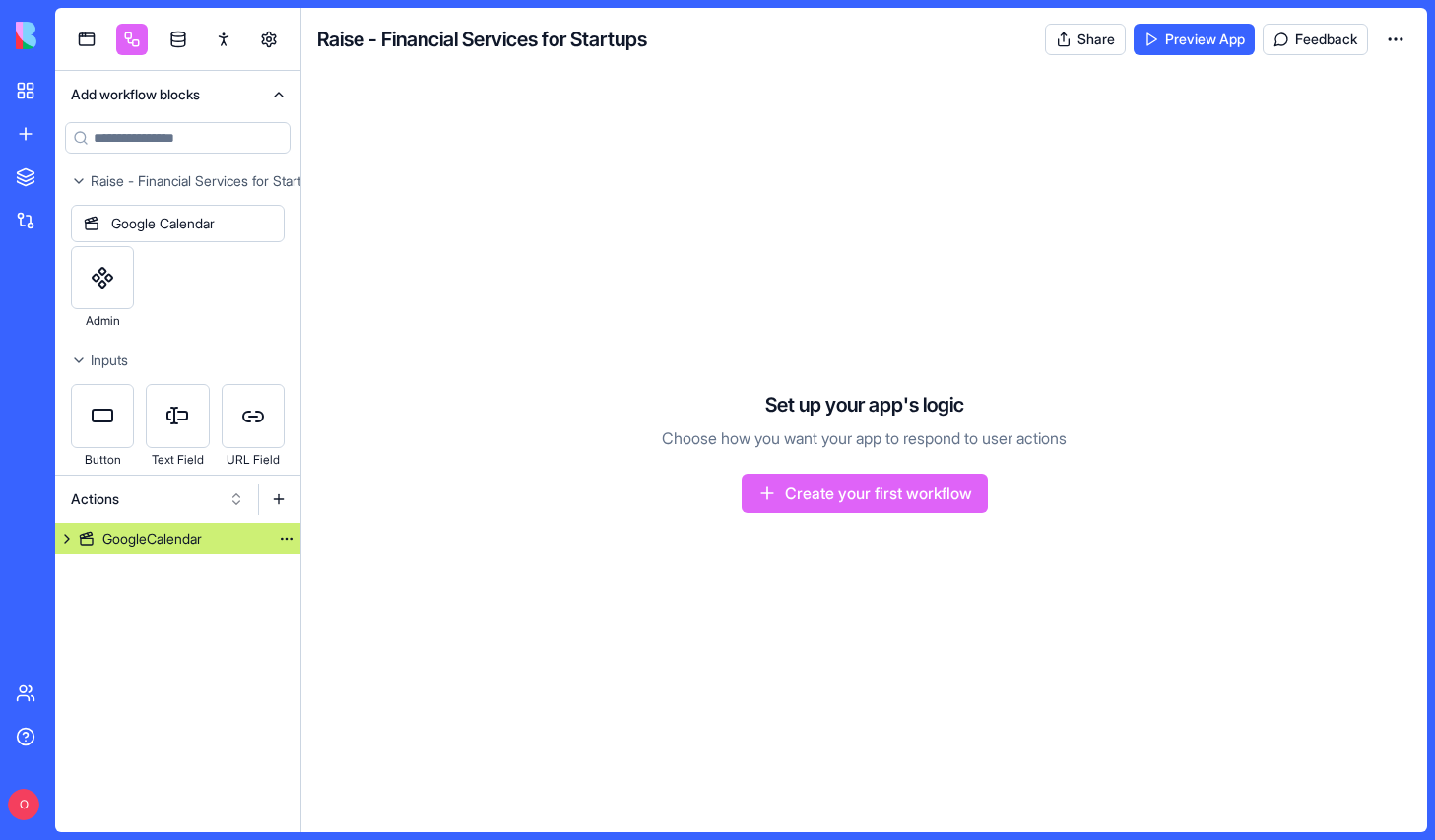 click on "GoogleCalendar" at bounding box center (152, 539) 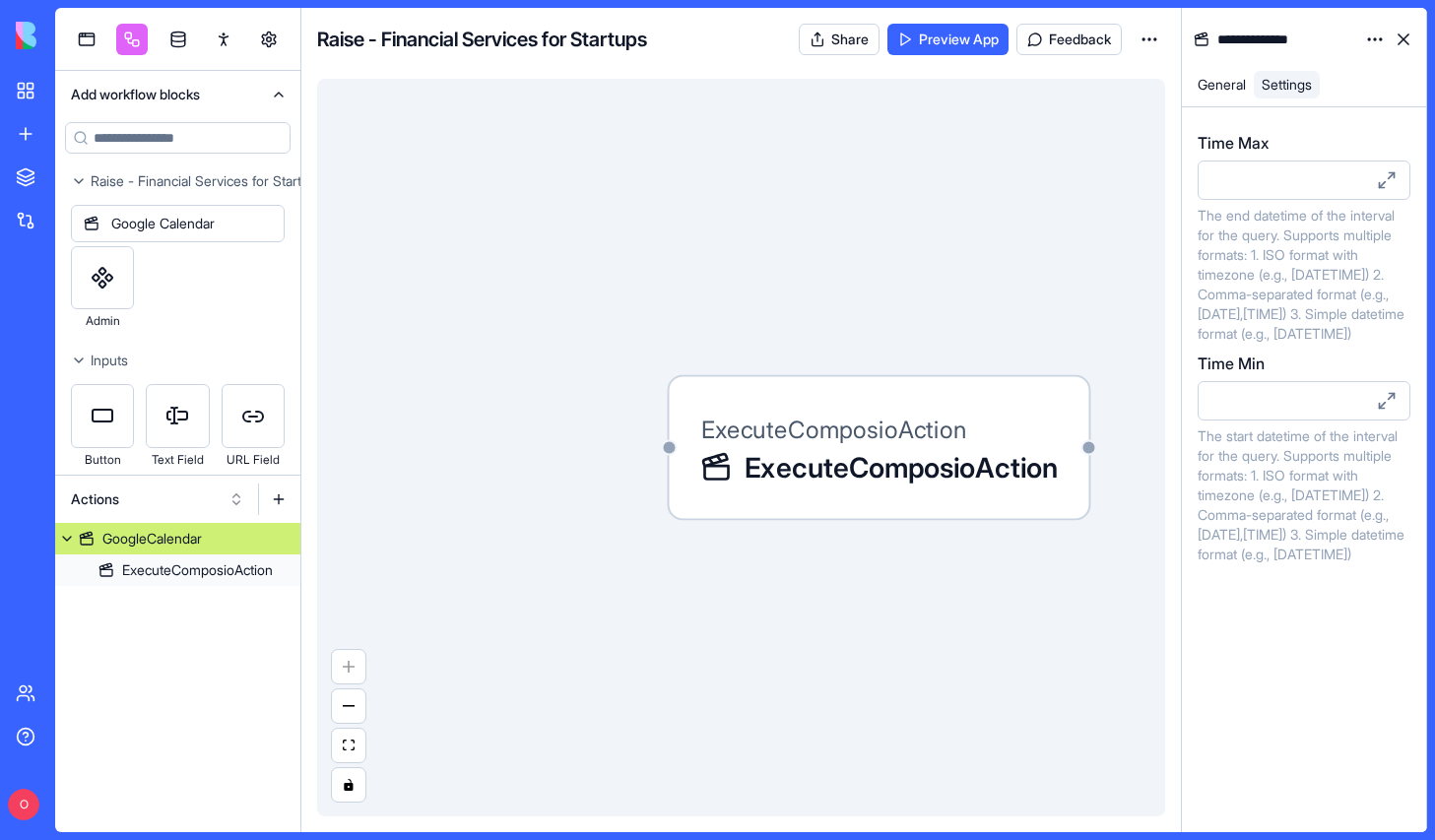 click on "General" at bounding box center [1221, 84] 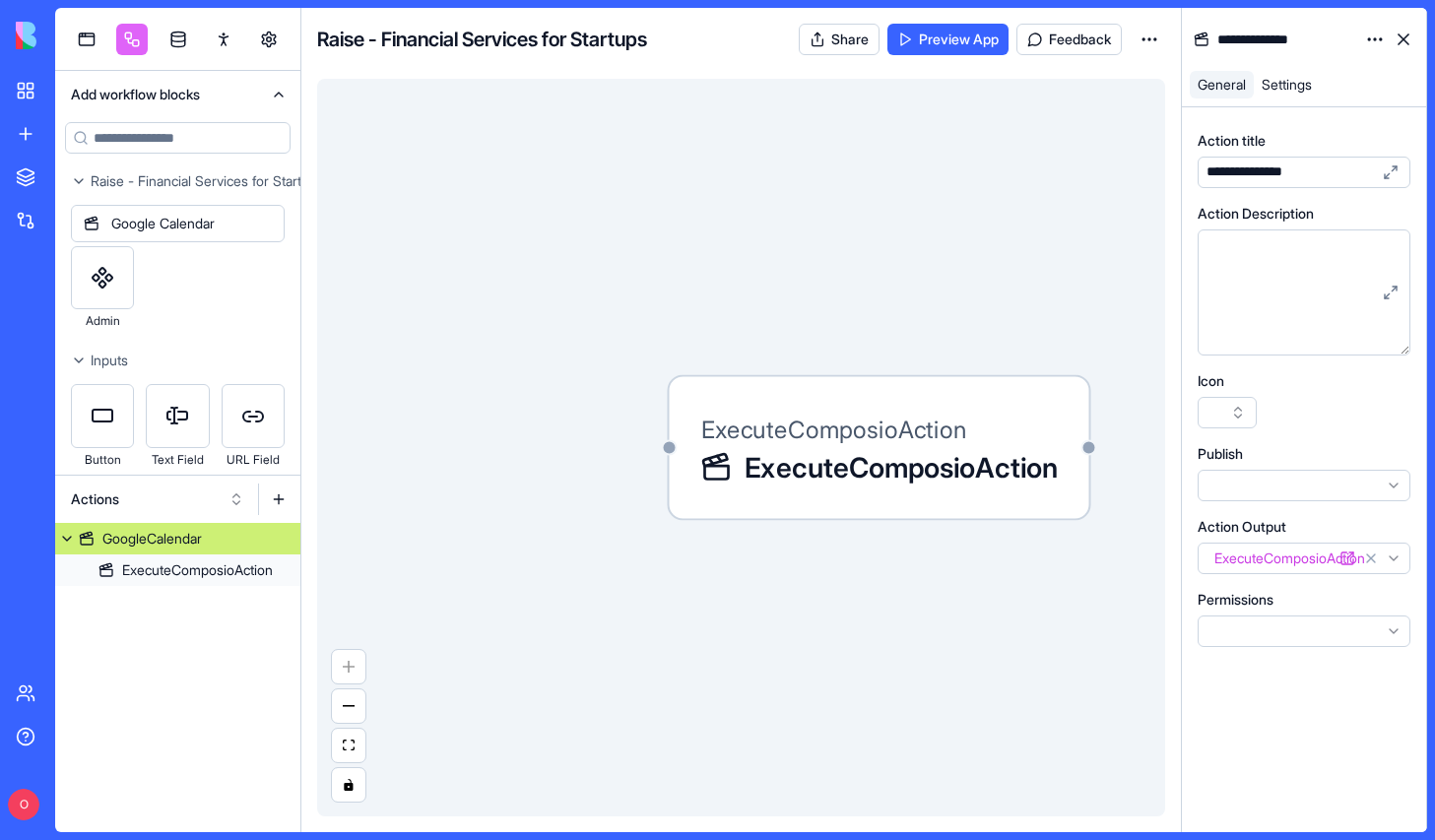 click on "Settings" at bounding box center (1286, 84) 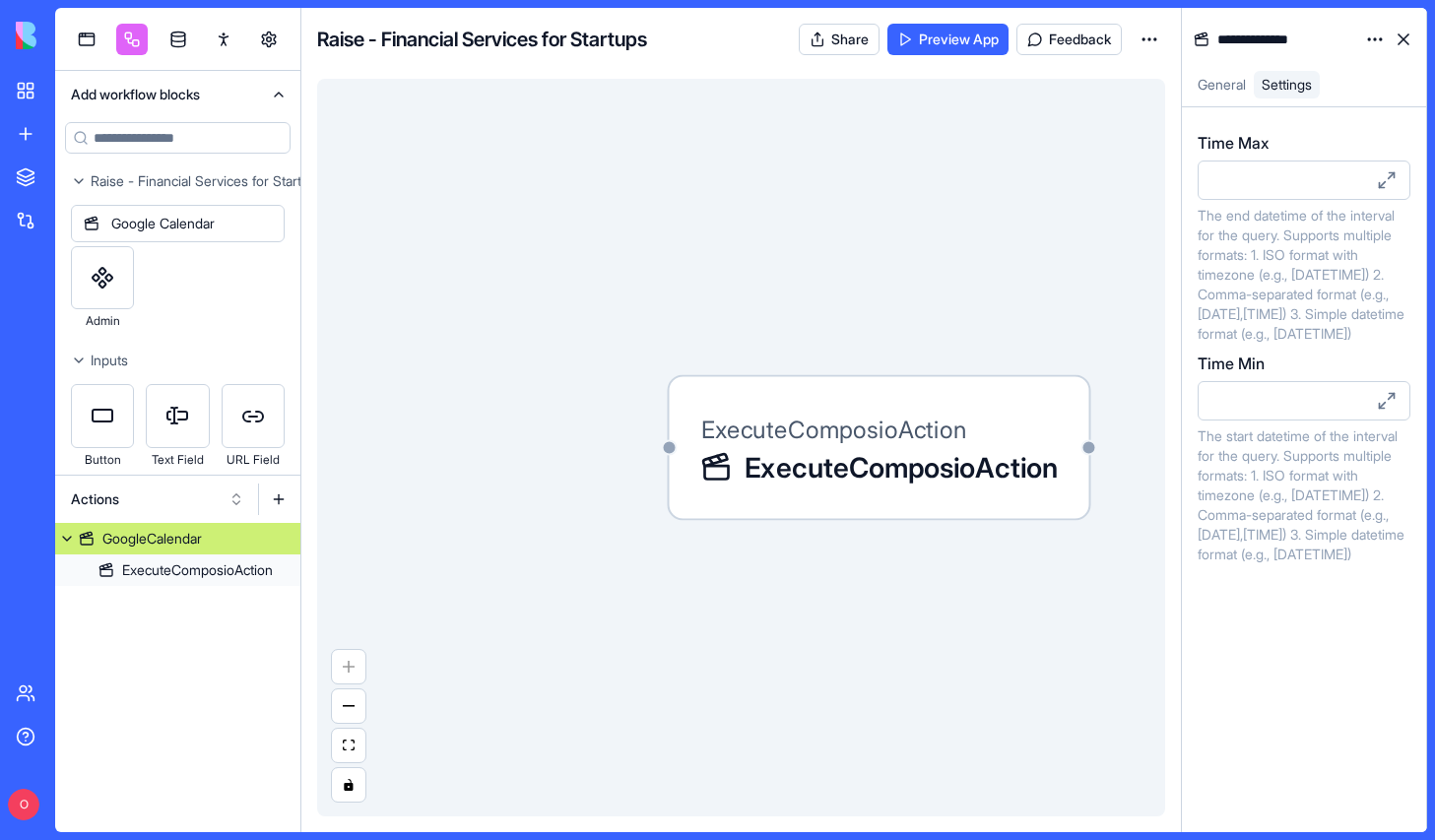 click on "Time Max The end datetime of the interval for the query. Supports multiple formats: 1. ISO format with timezone (e.g., 2024-12-06T13:00:00Z) 2. Comma-separated format (e.g., 2024,12,06,13,00,00) 3. Simple datetime format (e.g., 2024-12-06 13:00:00) Time Min The start datetime of the interval for the query. Supports multiple formats: 1. ISO format with timezone (e.g., 2024-12-06T13:00:00Z) 2. Comma-separated format (e.g., 2024,12,06,13,00,00) 3. Simple datetime format (e.g., 2024-12-06 13:00:00)" at bounding box center [1304, 470] 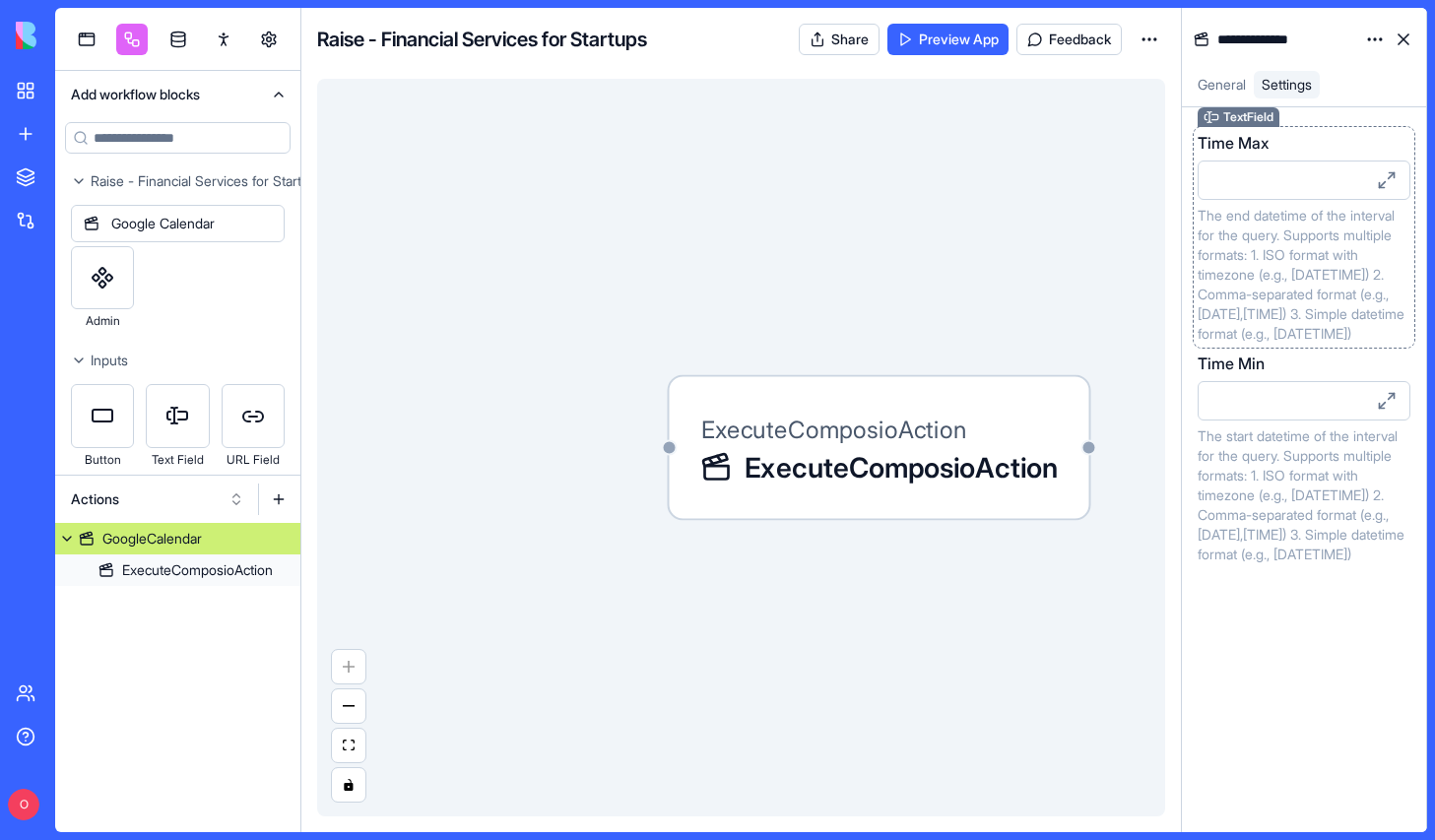 click on "Time Max" at bounding box center (1233, 143) 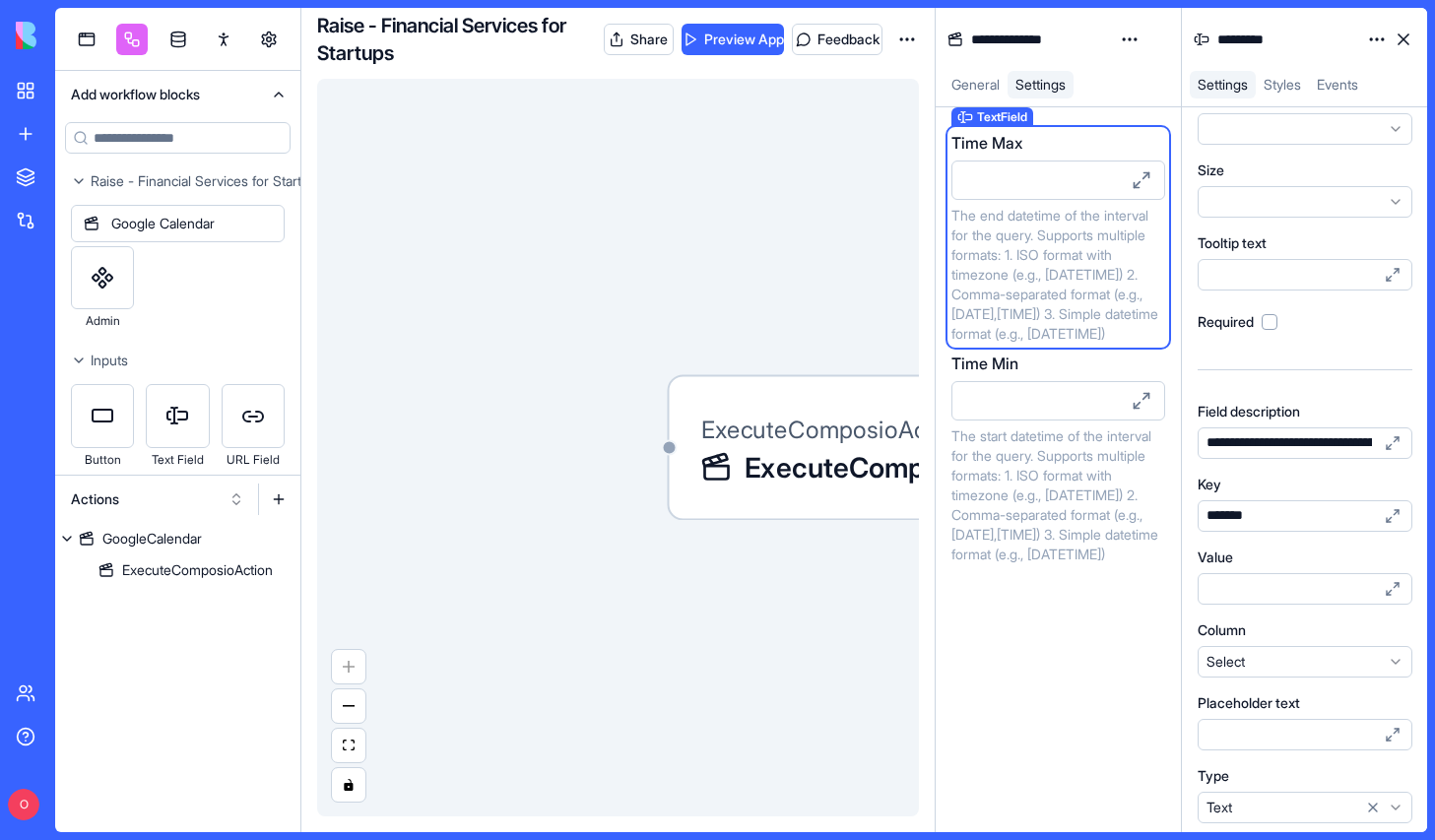 scroll, scrollTop: 155, scrollLeft: 0, axis: vertical 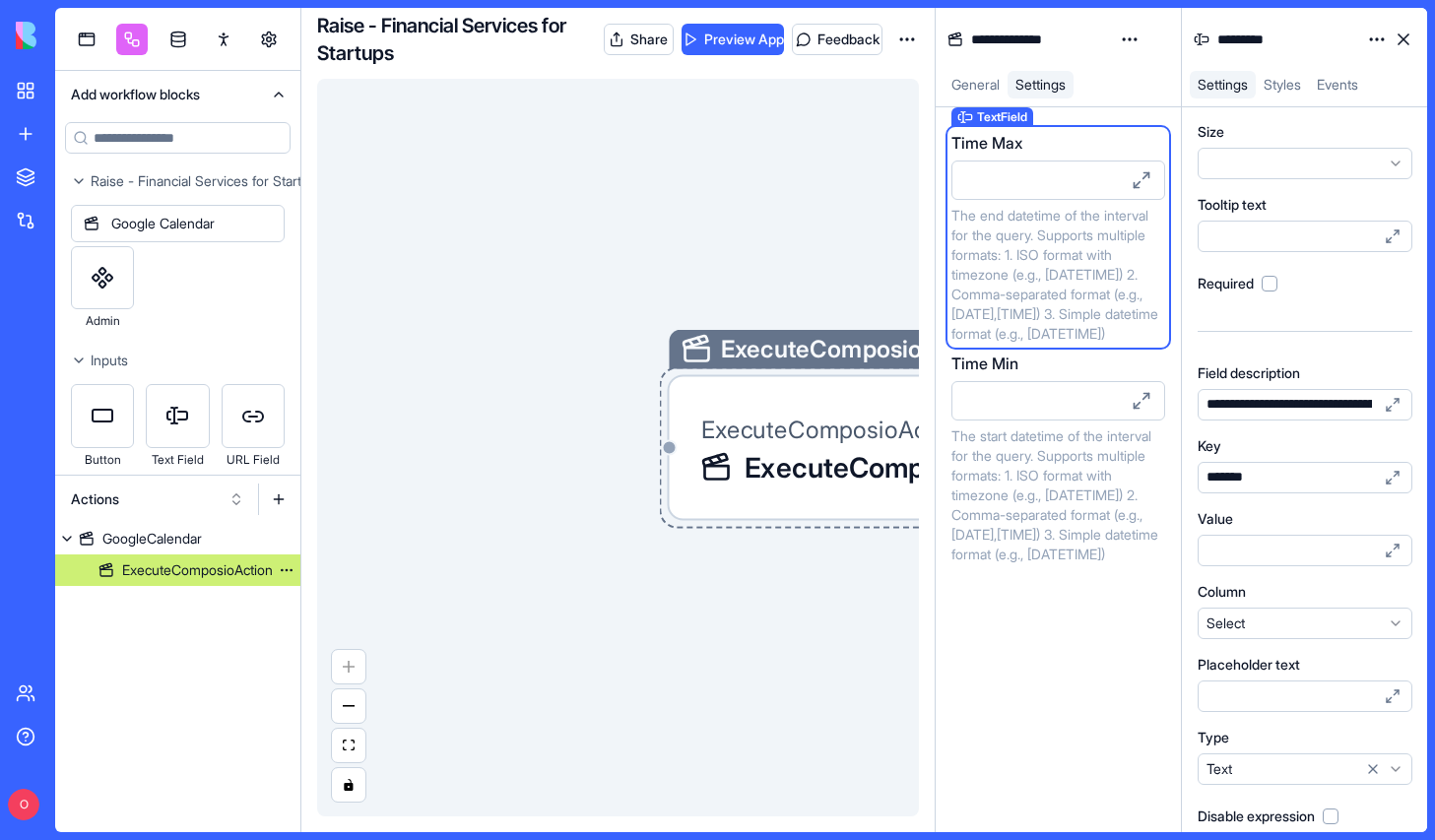 click on "ExecuteComposioAction" at bounding box center [197, 570] 